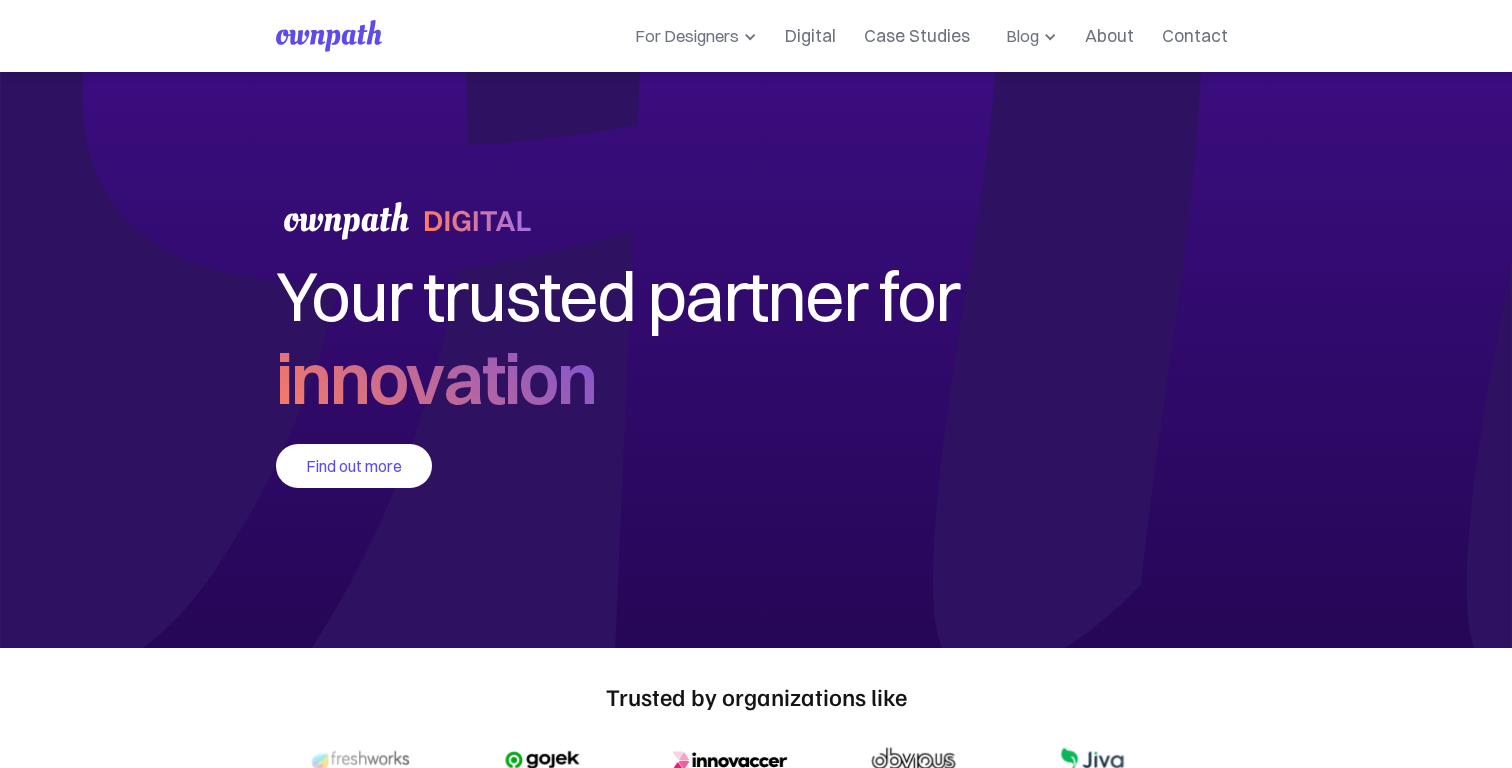 scroll, scrollTop: 0, scrollLeft: 0, axis: both 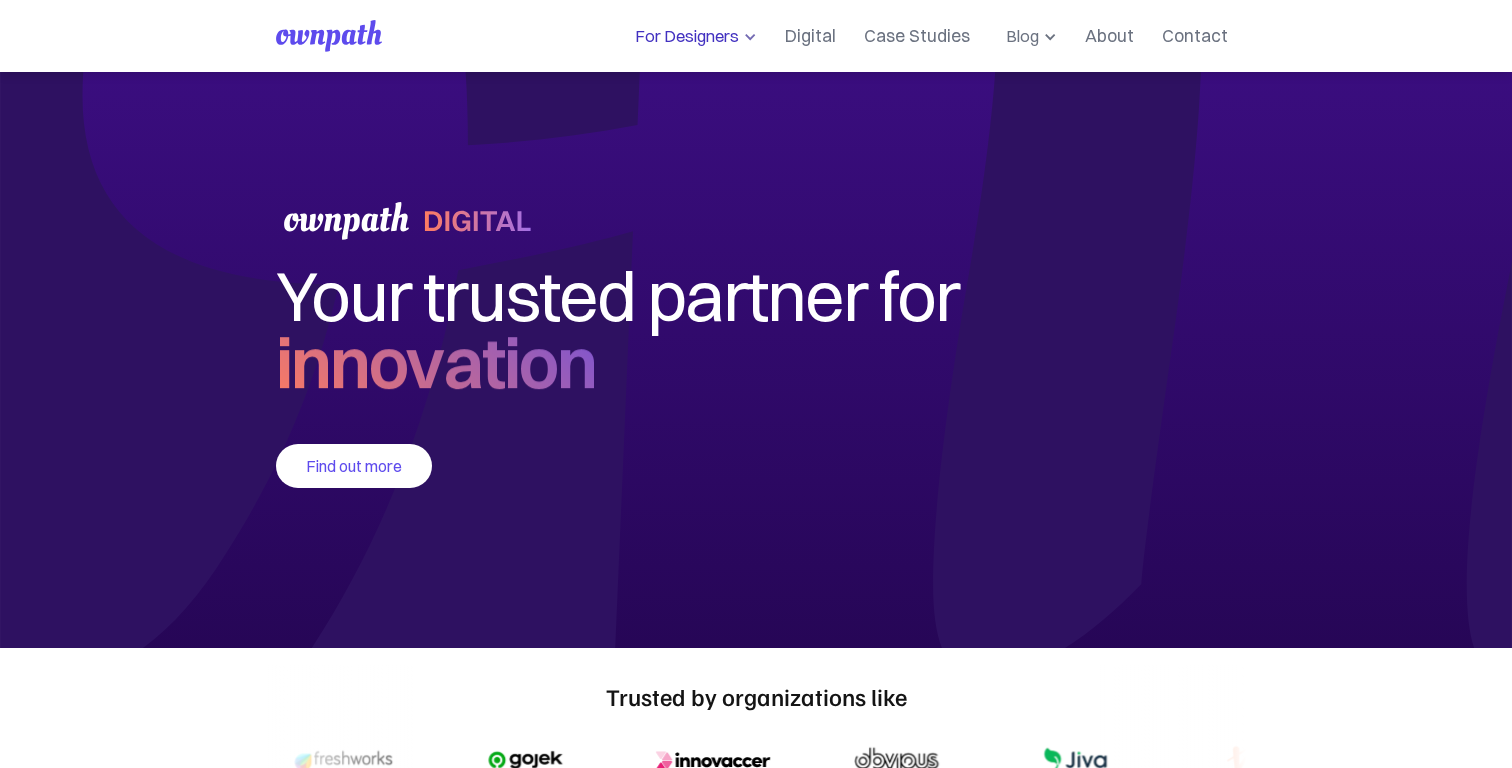click on "For Designers" at bounding box center [683, 36] 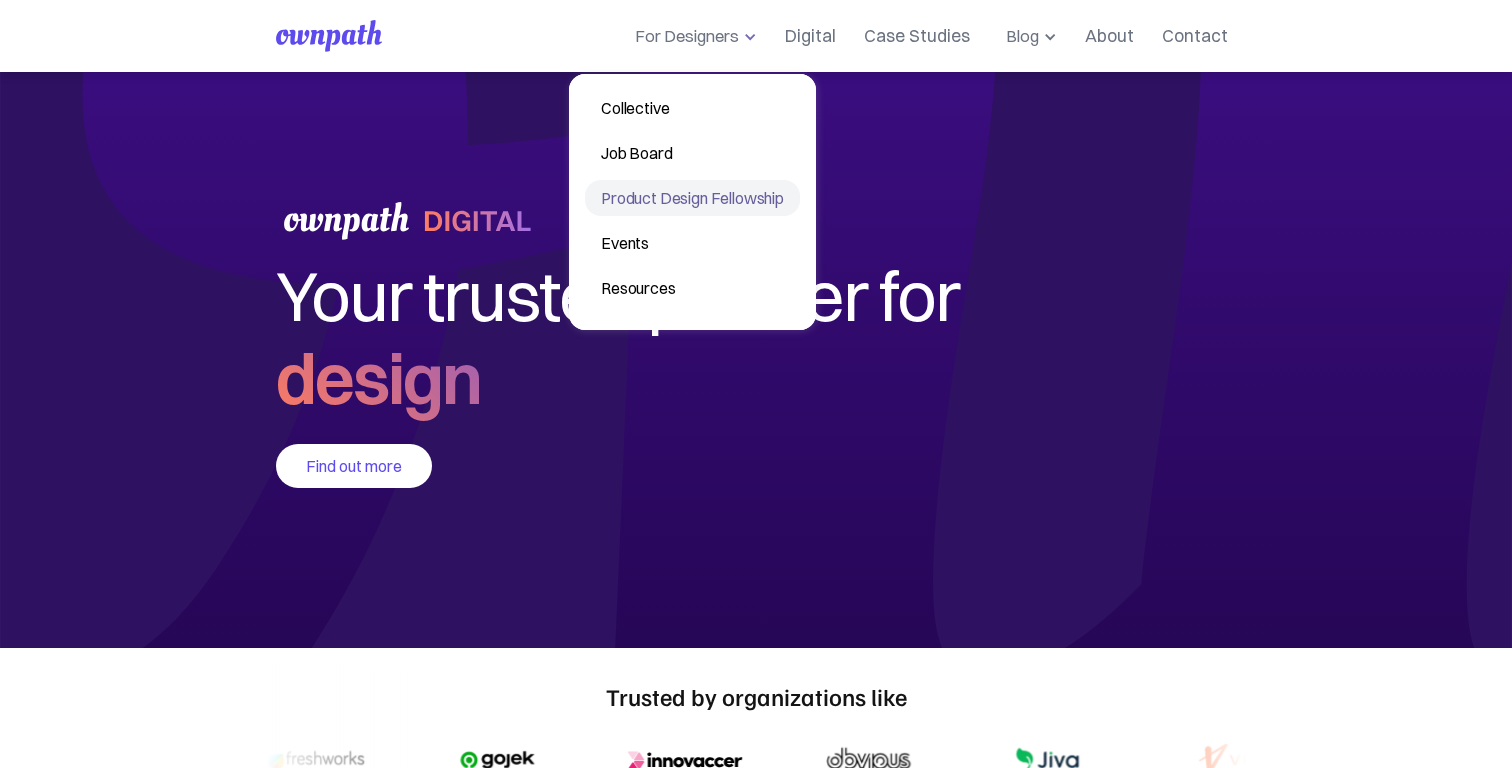click on "Product Design Fellowship" at bounding box center [692, 198] 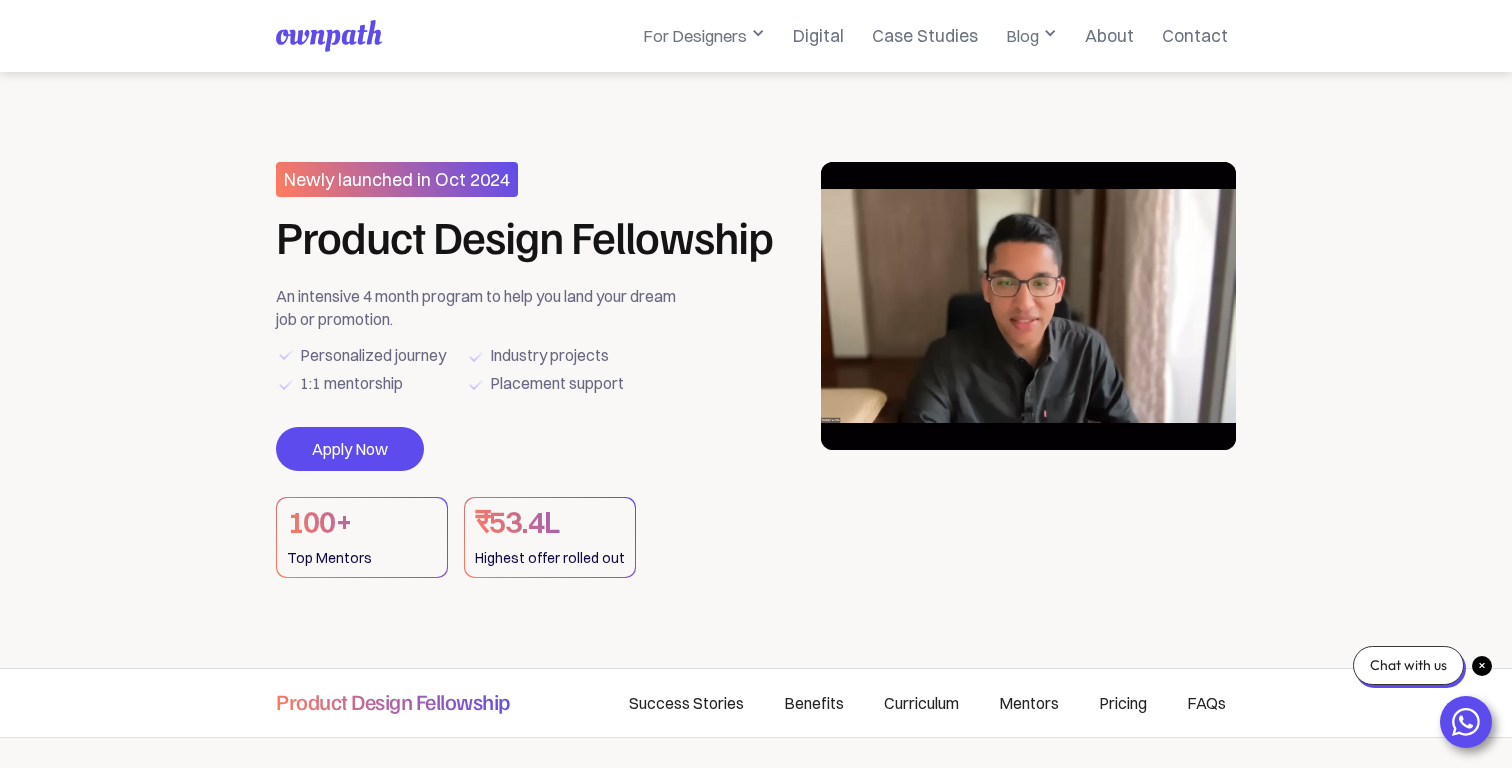 scroll, scrollTop: 0, scrollLeft: 0, axis: both 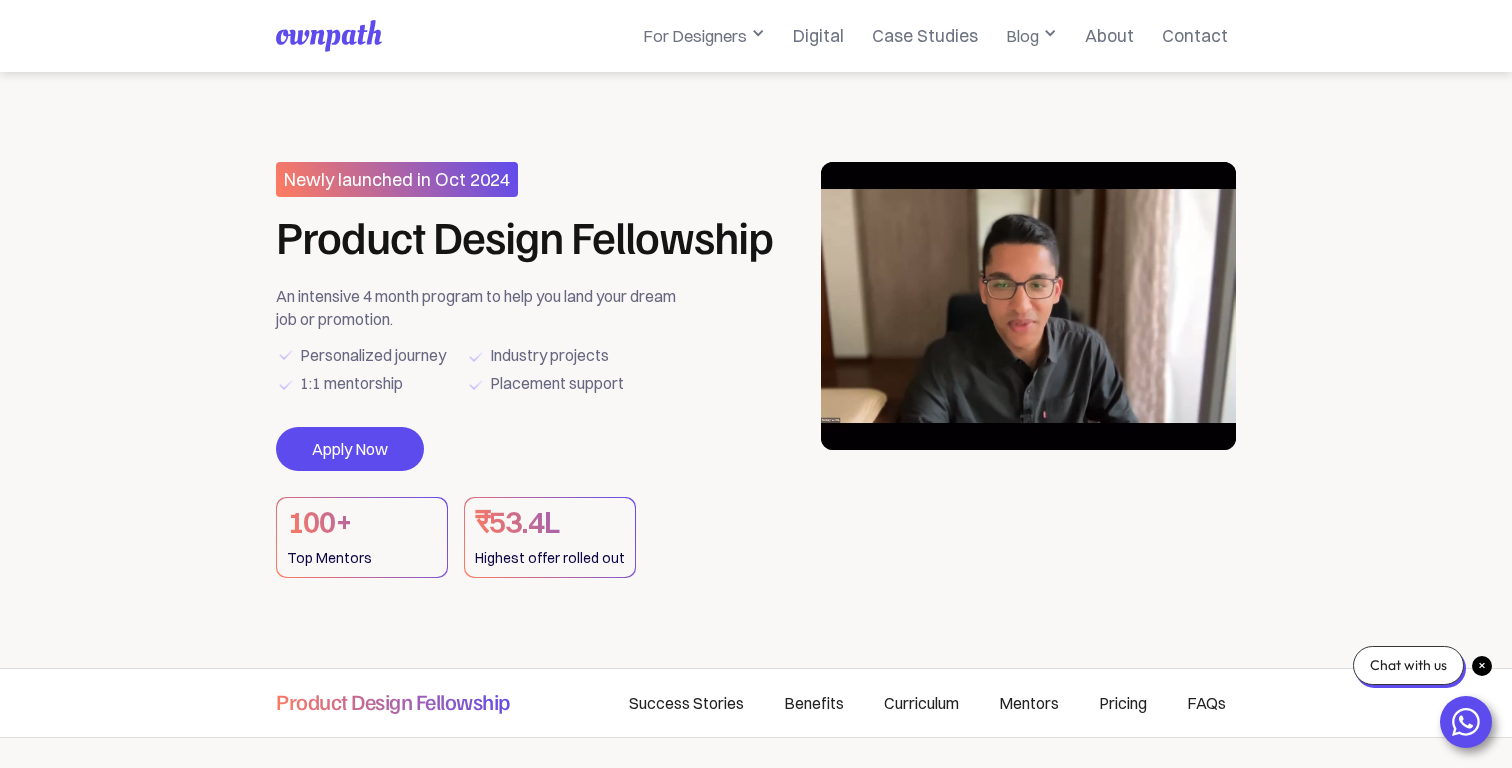 click on "An intensive 4 month program to help you land your dream job or promotion." at bounding box center [483, 307] 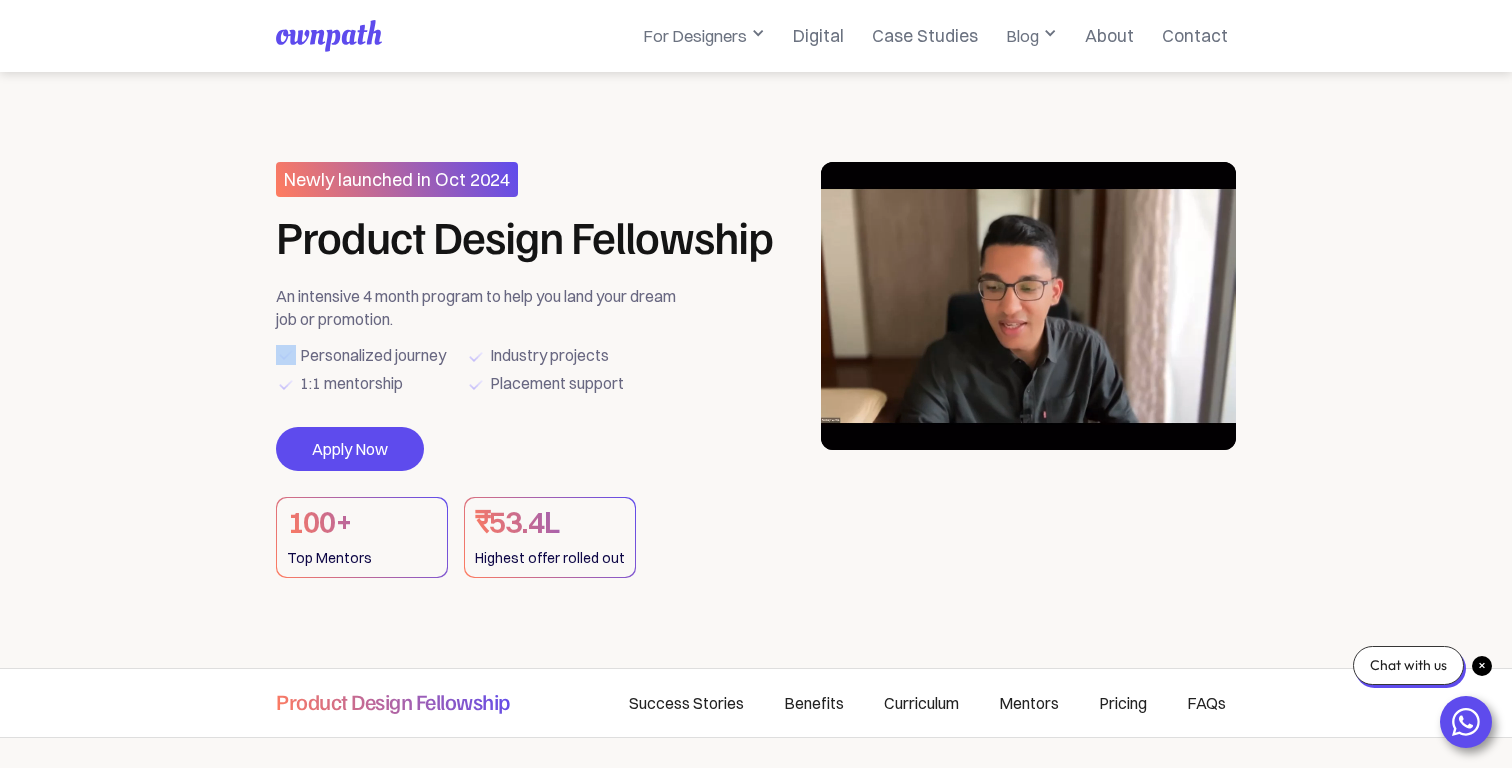 click on "An intensive 4 month program to help you land your dream job or promotion." at bounding box center [483, 307] 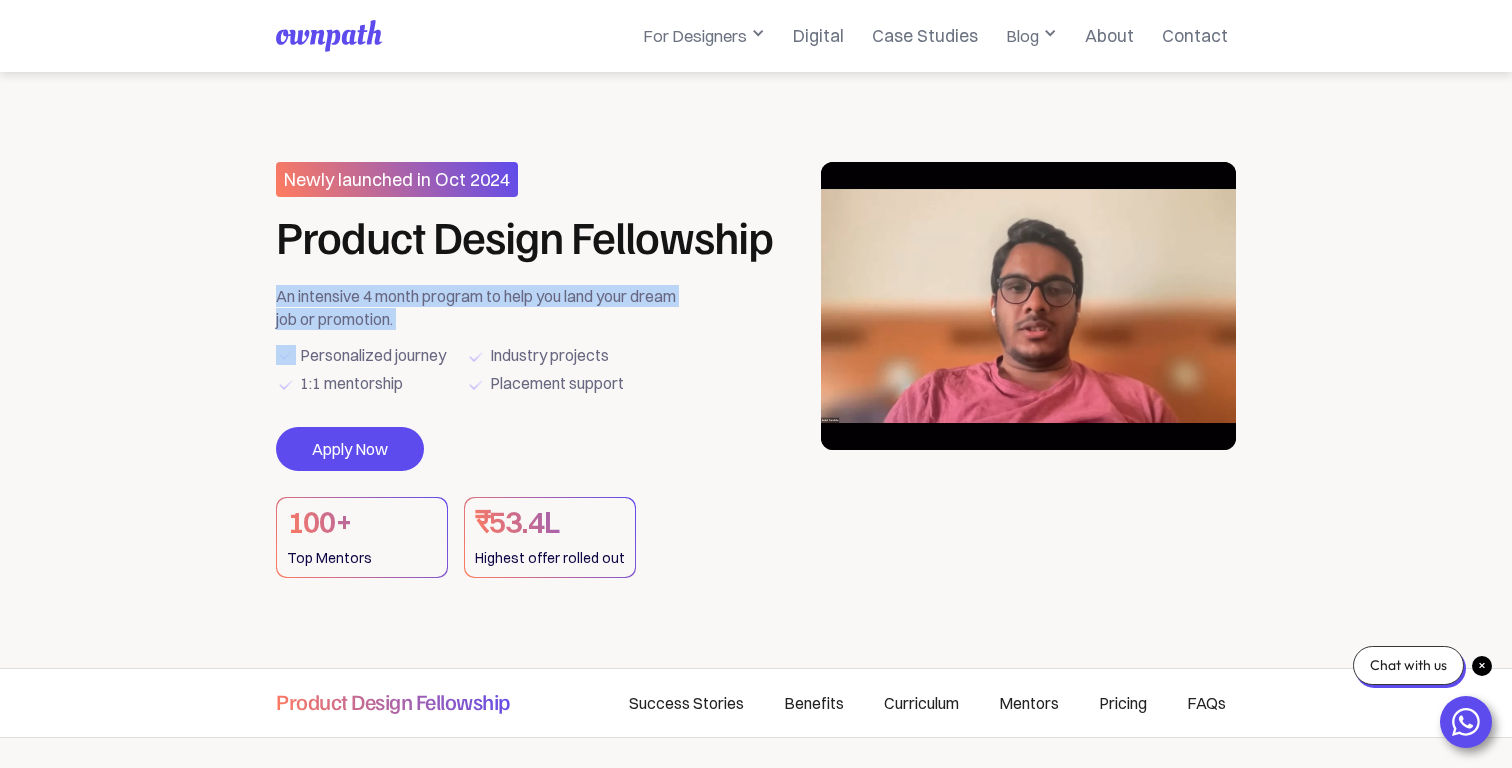 click on "An intensive 4 month program to help you land your dream job or promotion." at bounding box center [483, 307] 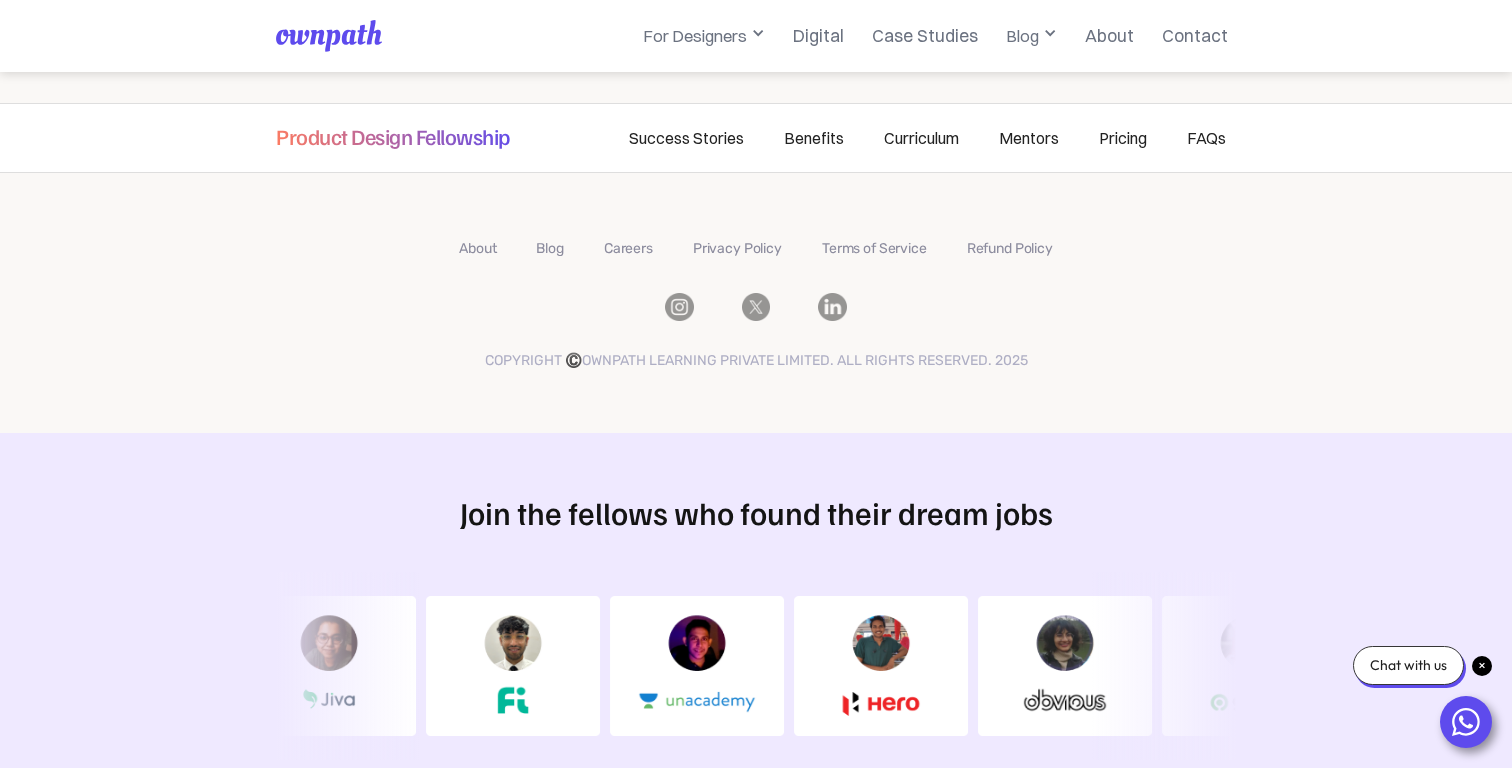 scroll, scrollTop: 631, scrollLeft: 0, axis: vertical 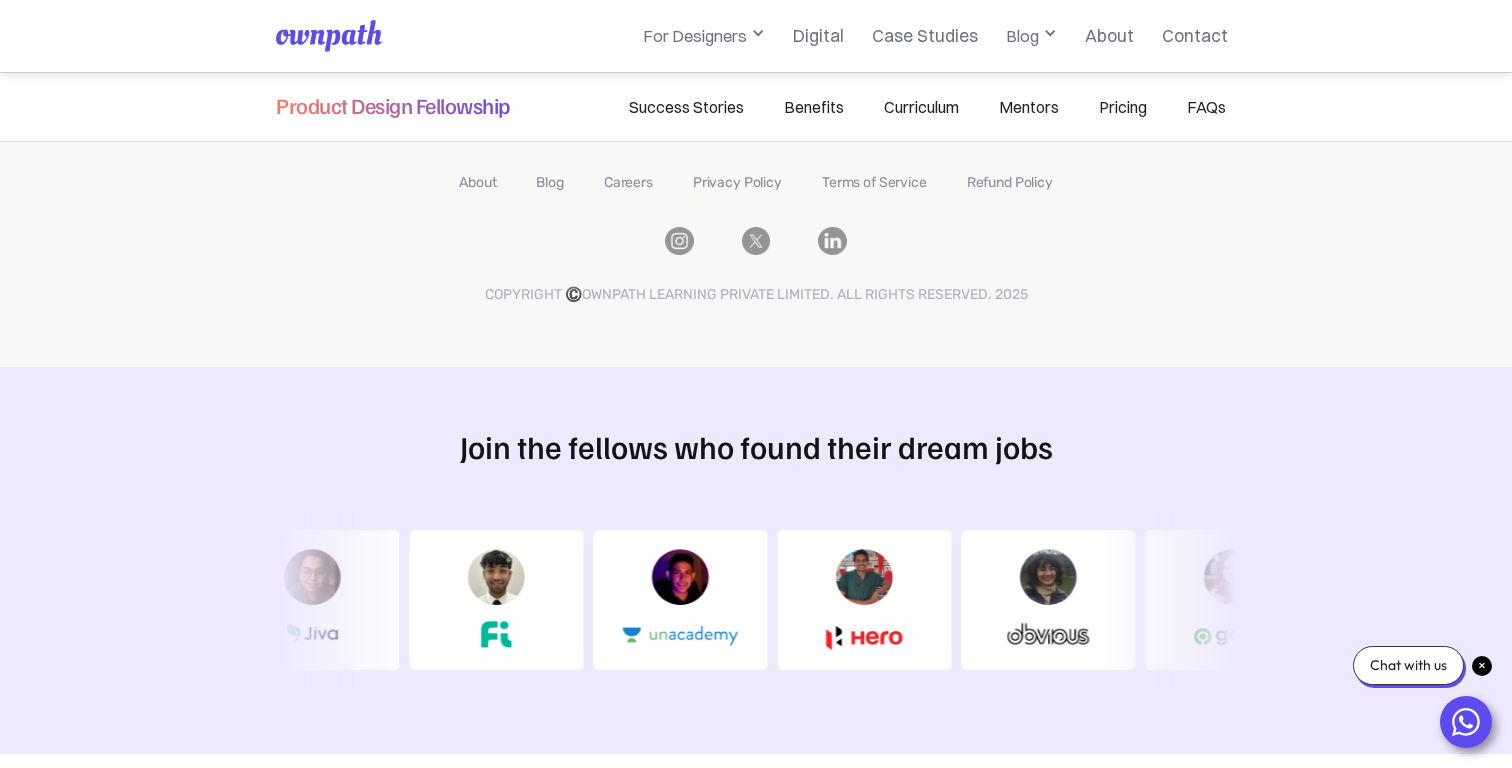 click on "About Blog Careers Privacy Policy Terms of Service Refund Policy copyright ©️Ownpath Learning Private Limited. All Rights Reserved. 2025" at bounding box center (756, 237) 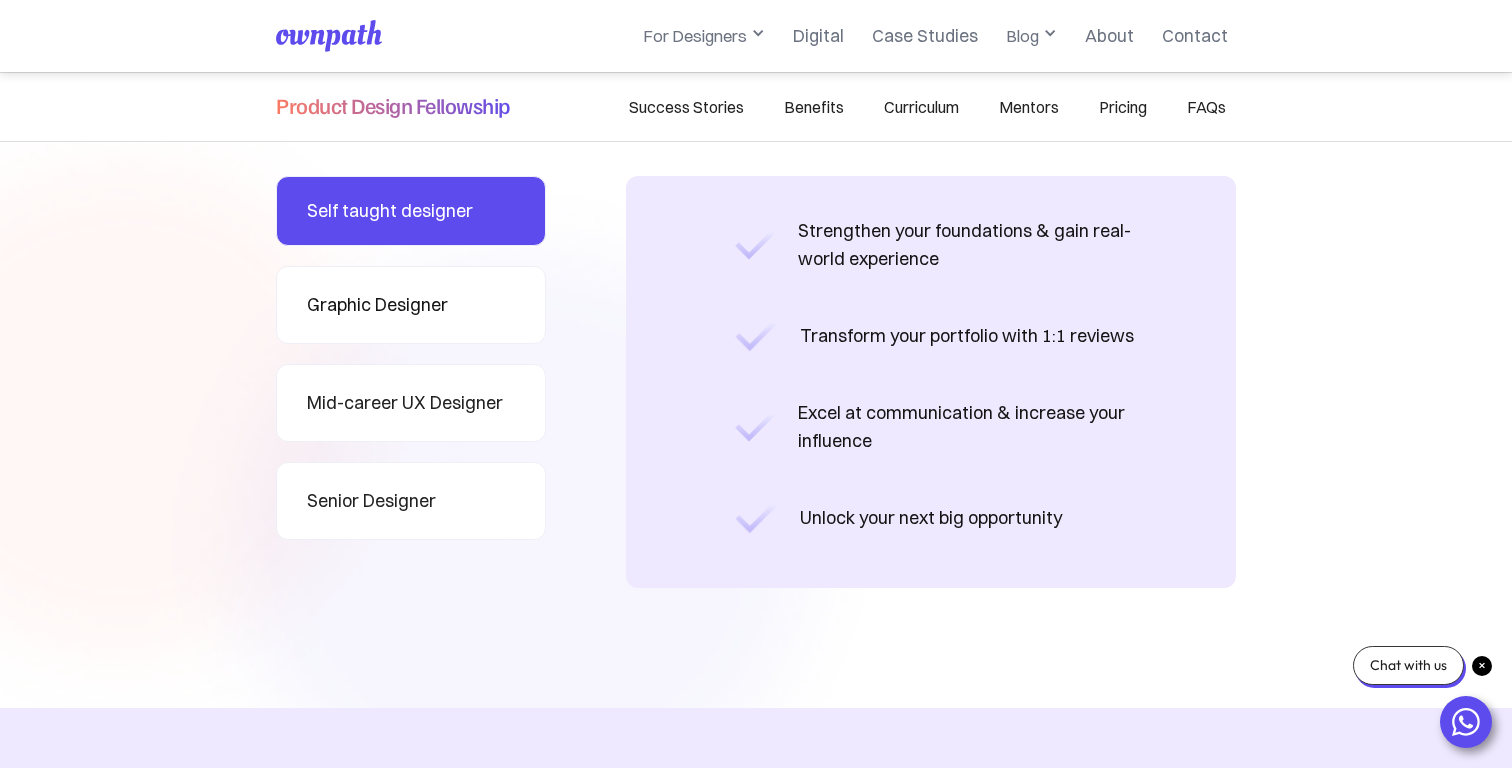 scroll, scrollTop: 1545, scrollLeft: 0, axis: vertical 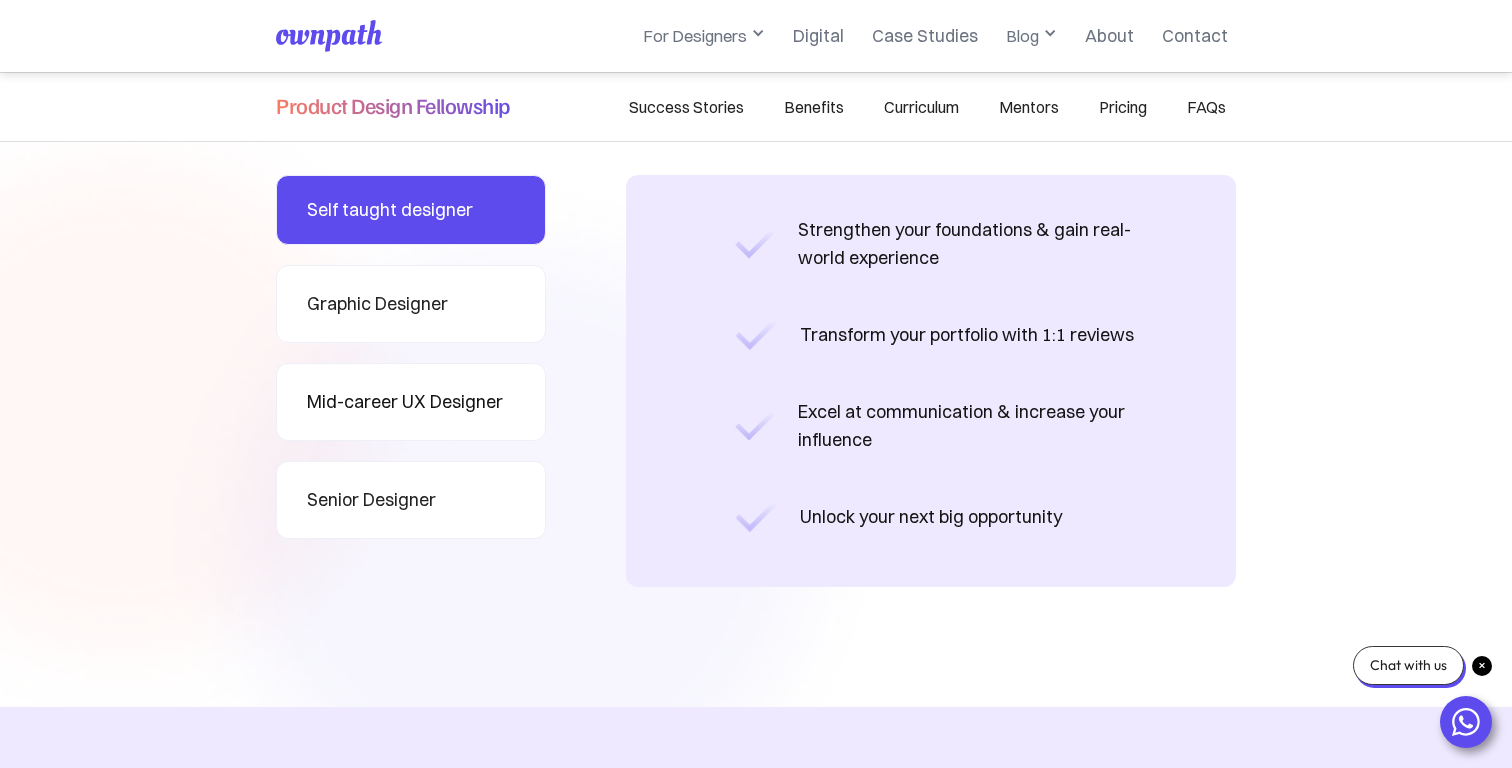 click on "Mid-career UX Designer" at bounding box center (405, 402) 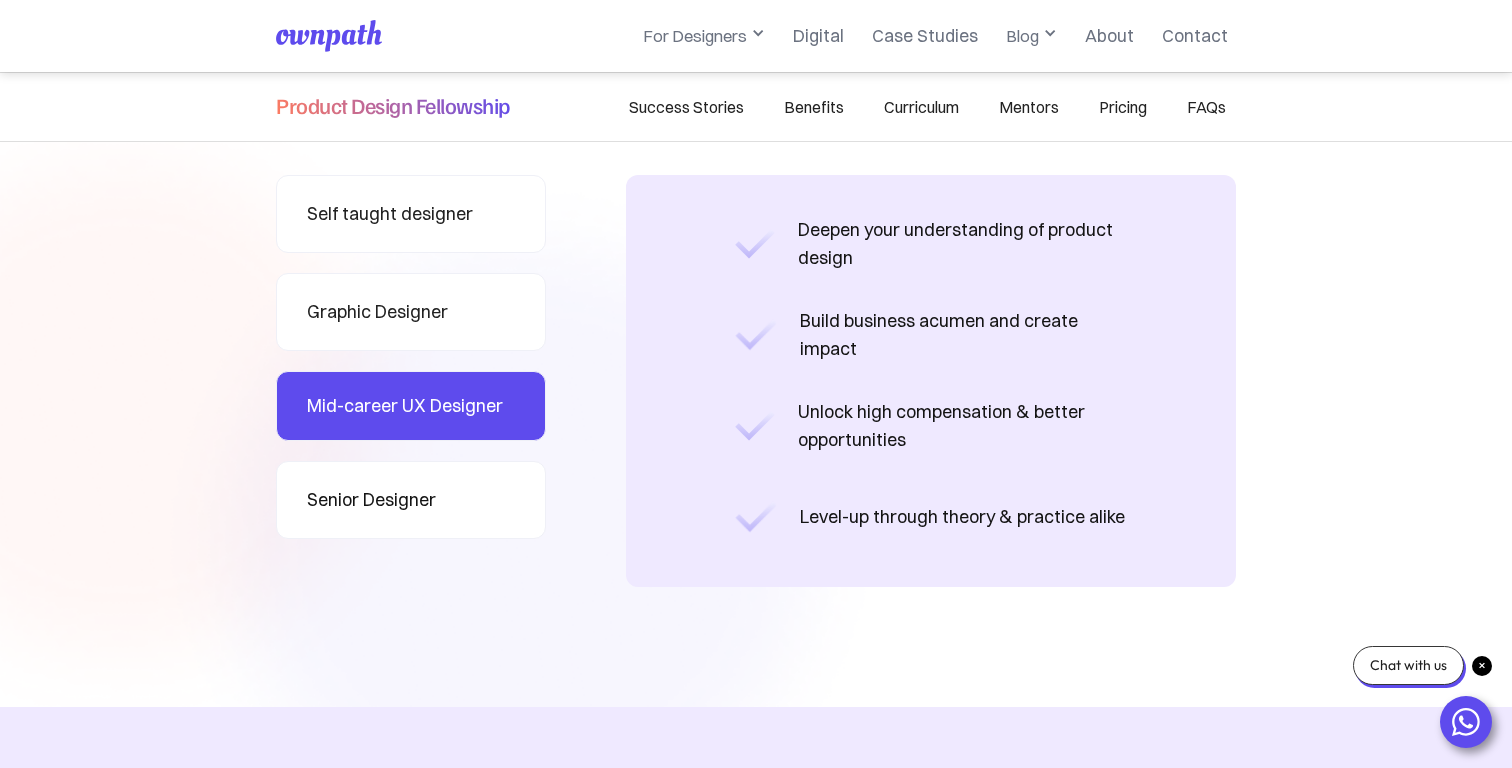 click on "Senior Designer" at bounding box center (411, 500) 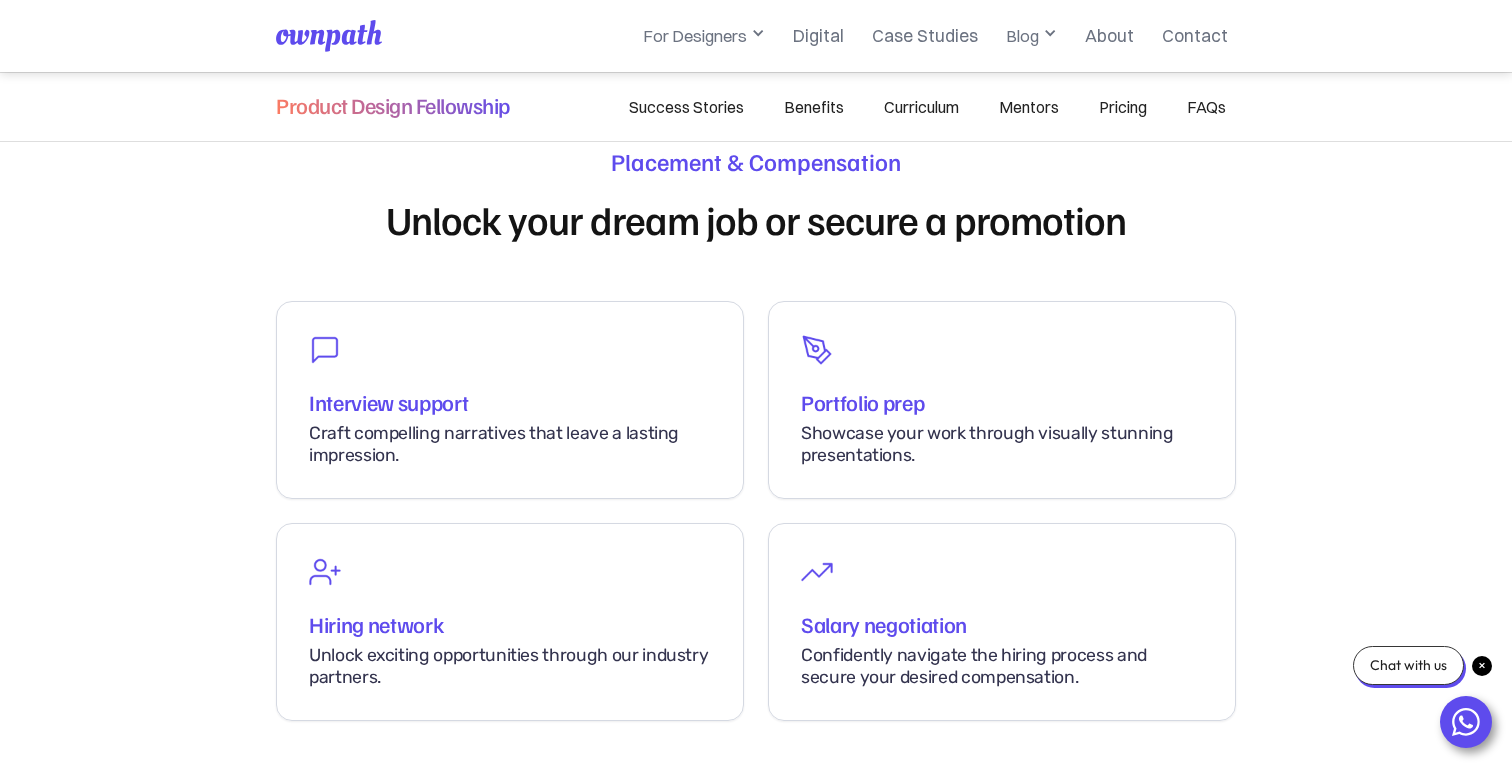 scroll, scrollTop: 9286, scrollLeft: 0, axis: vertical 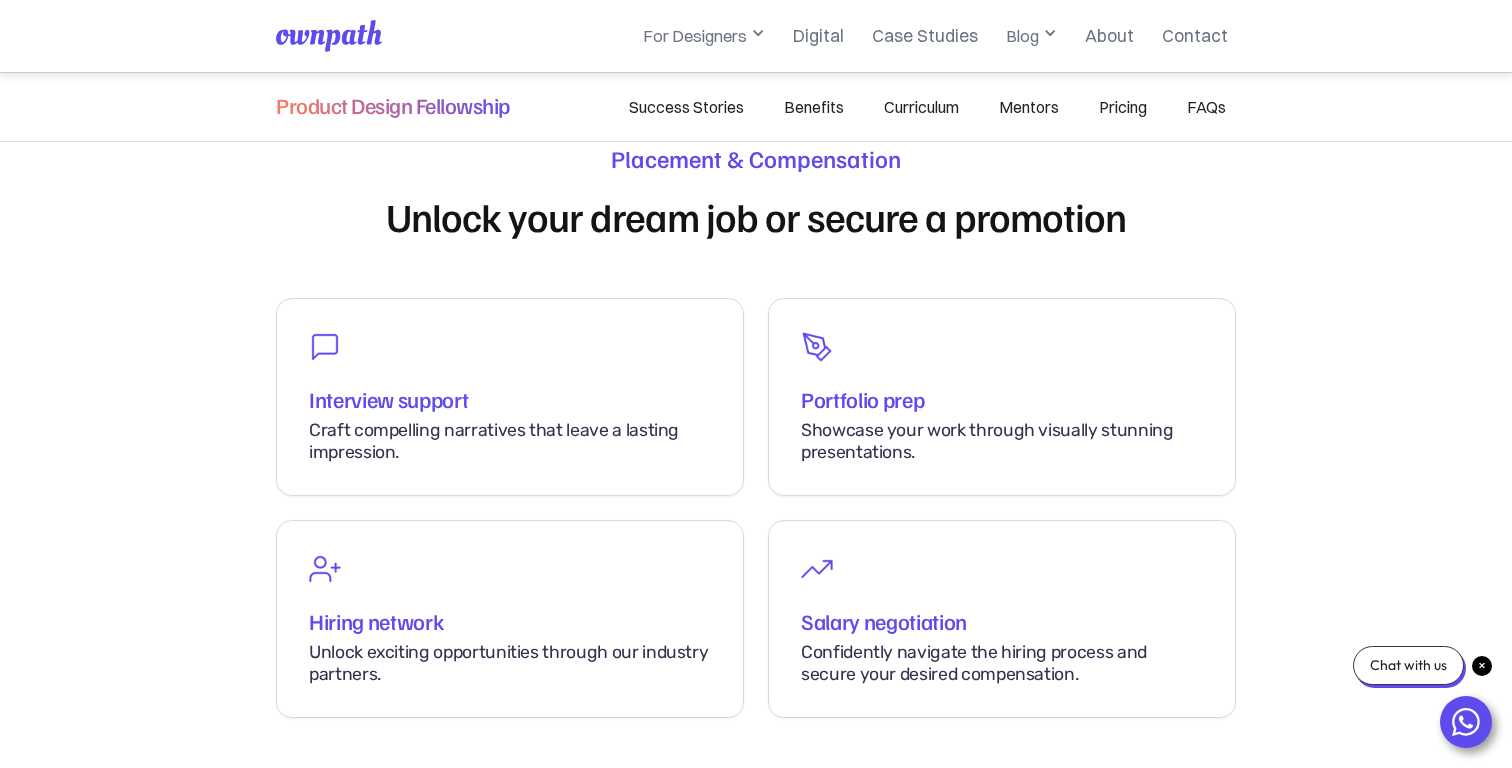 click on "Portfolio prep" at bounding box center [862, 399] 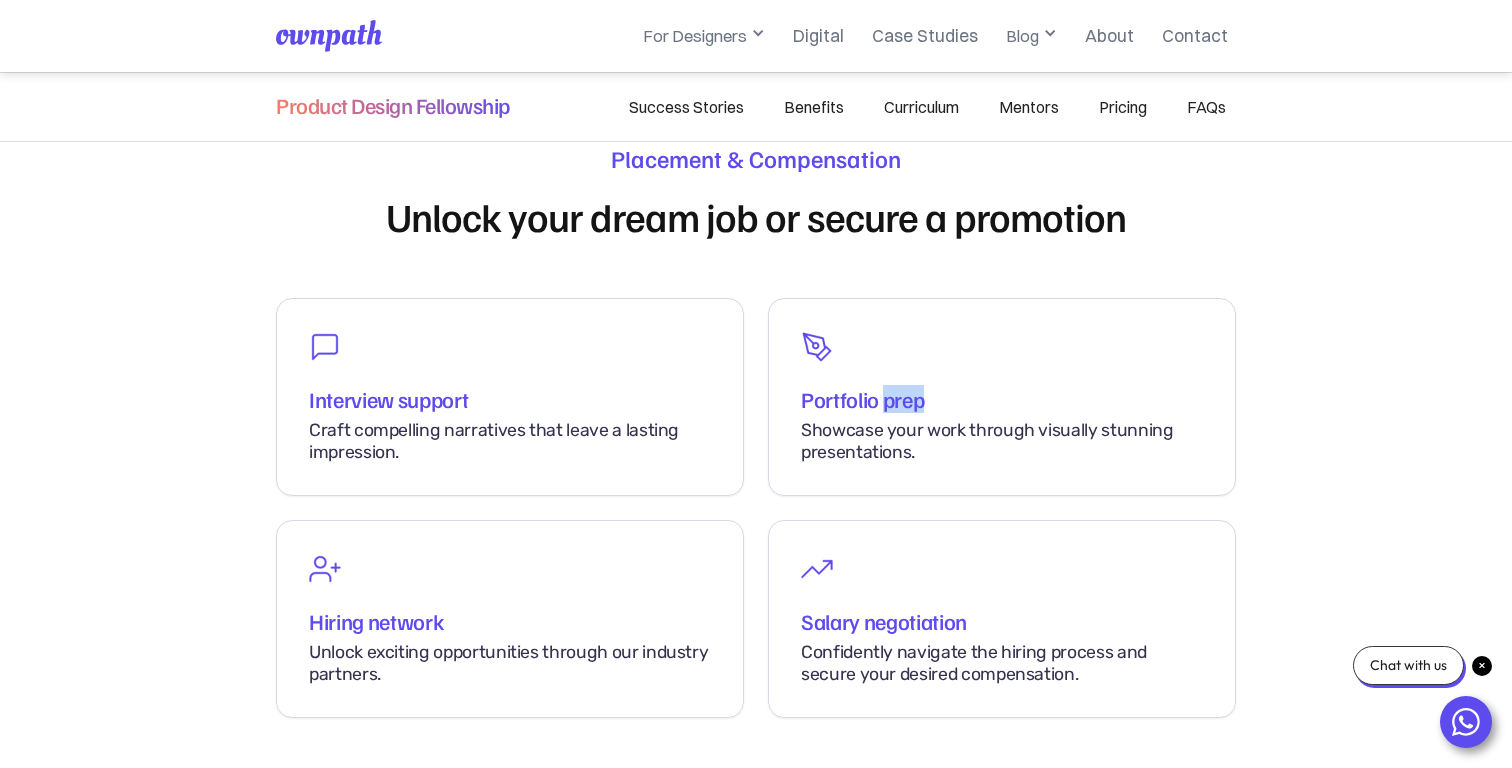 click on "Portfolio prep" at bounding box center (862, 399) 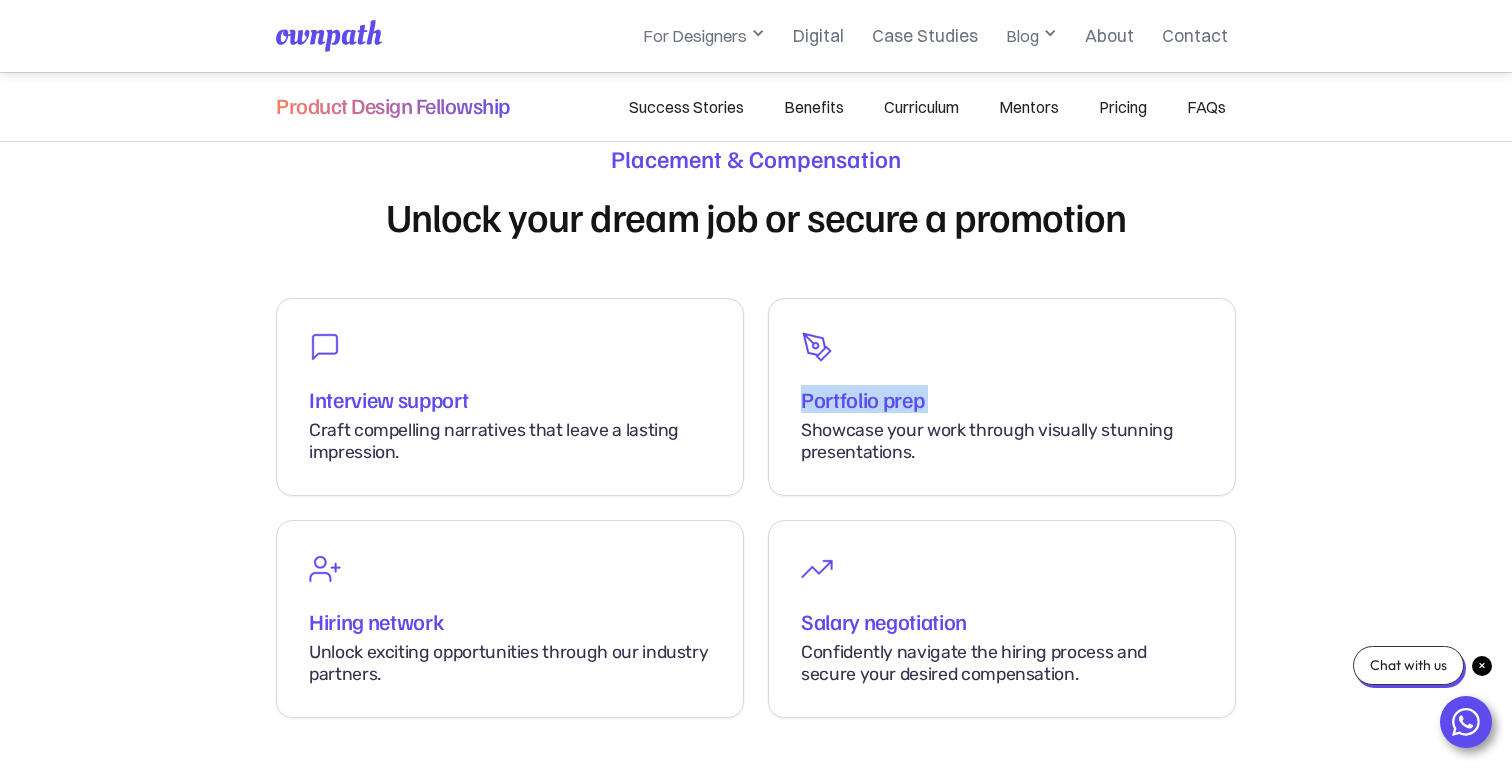 click on "Portfolio prep" at bounding box center [862, 399] 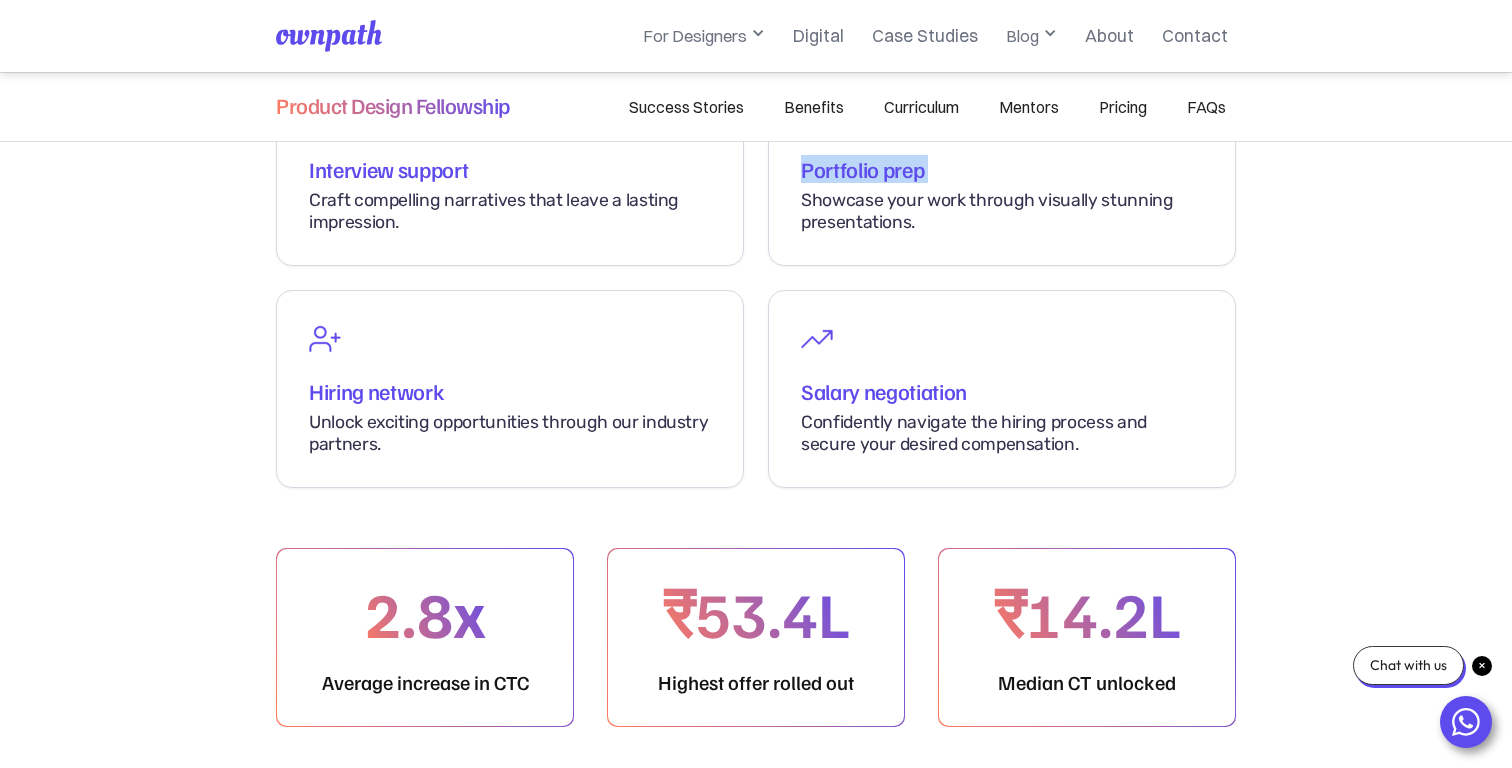 scroll, scrollTop: 9767, scrollLeft: 0, axis: vertical 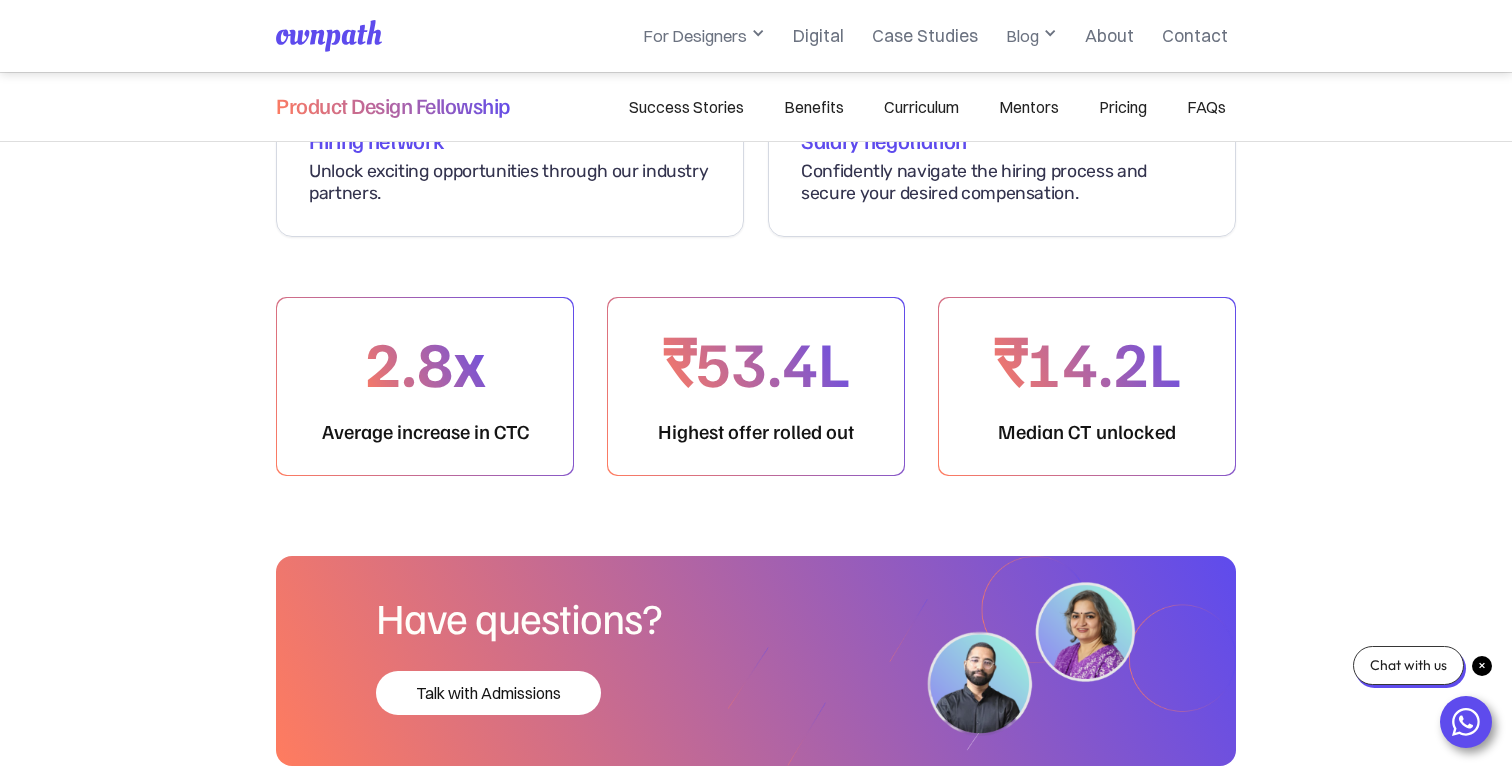 click on "Highest offer rolled out" at bounding box center [425, 431] 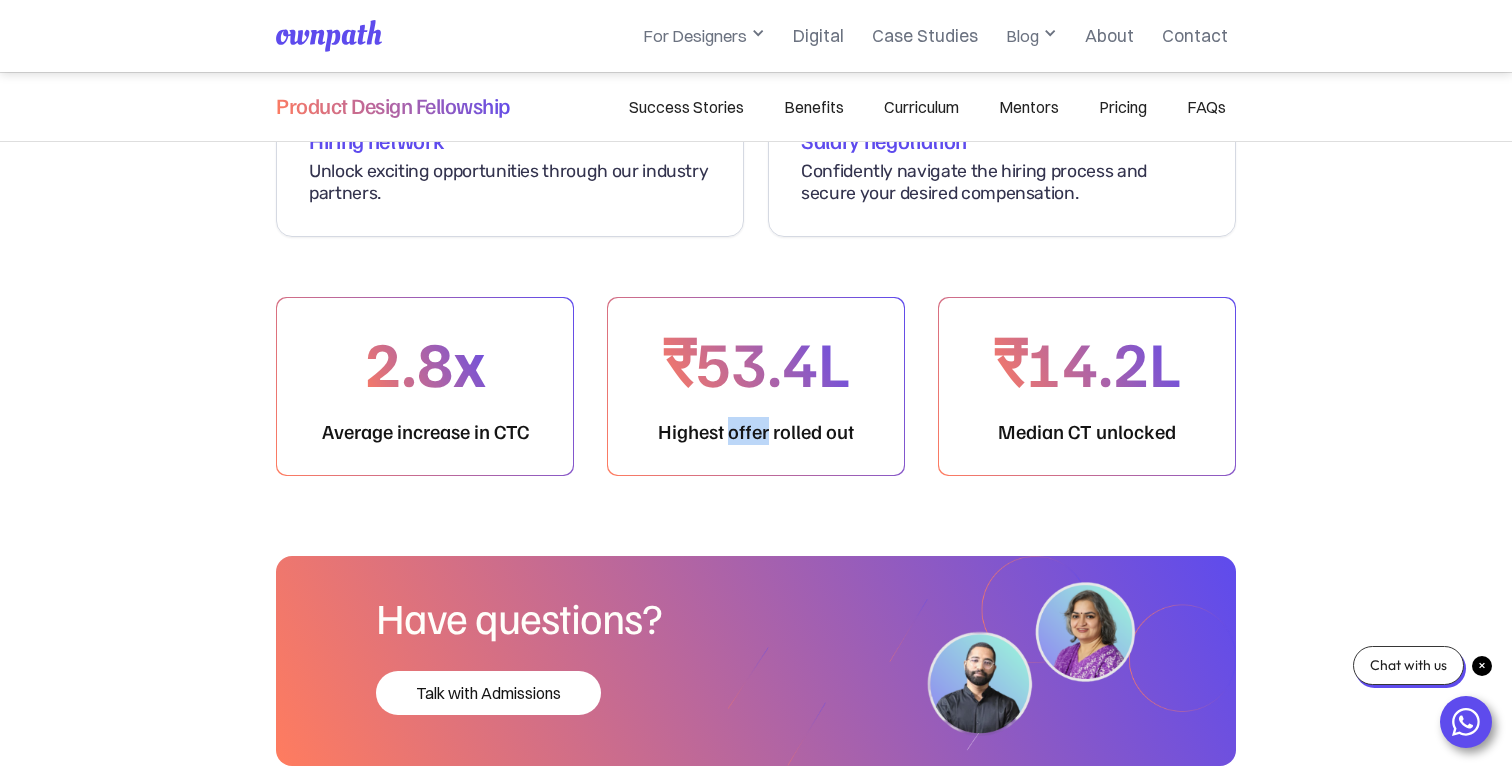 click on "Highest offer rolled out" at bounding box center (425, 431) 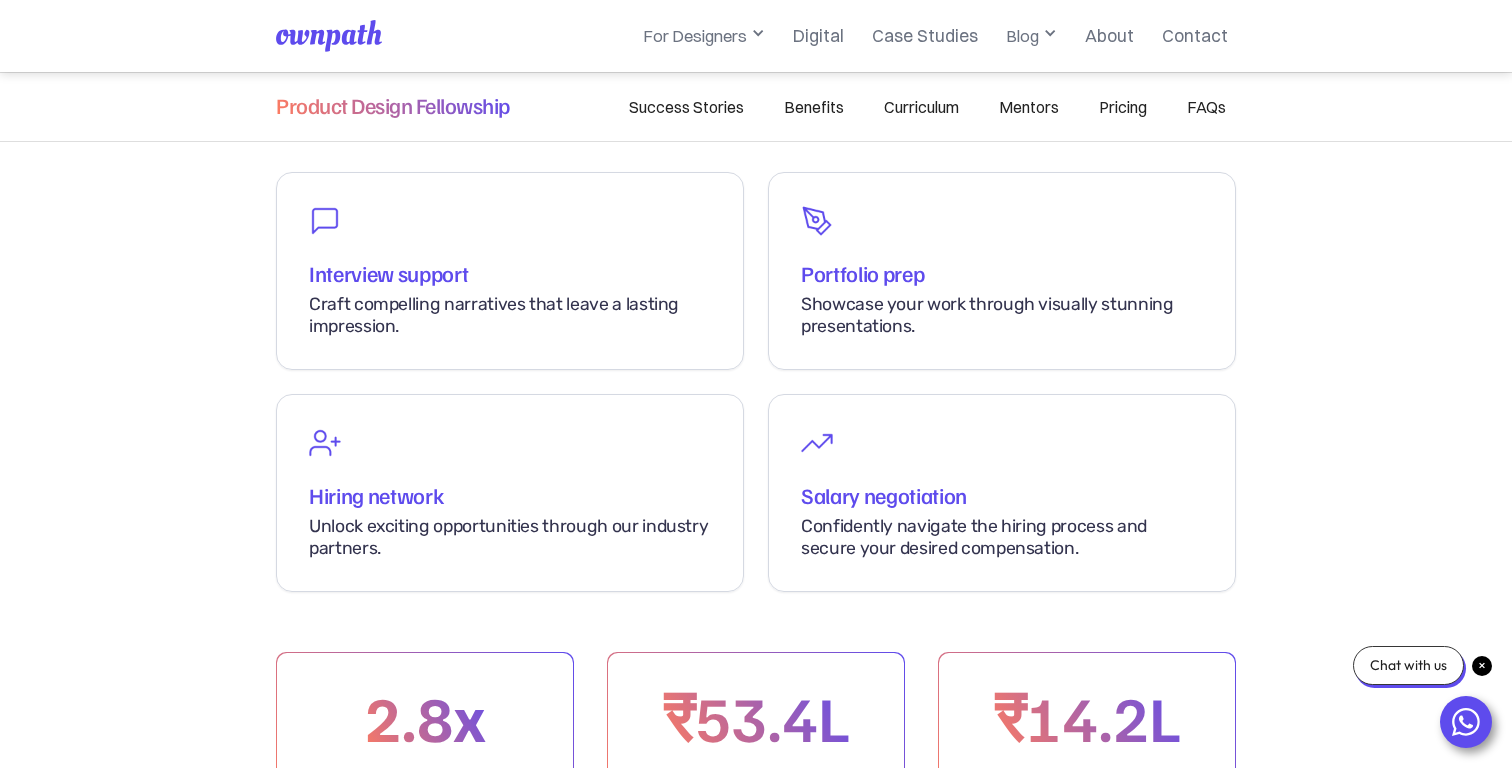 scroll, scrollTop: 9378, scrollLeft: 0, axis: vertical 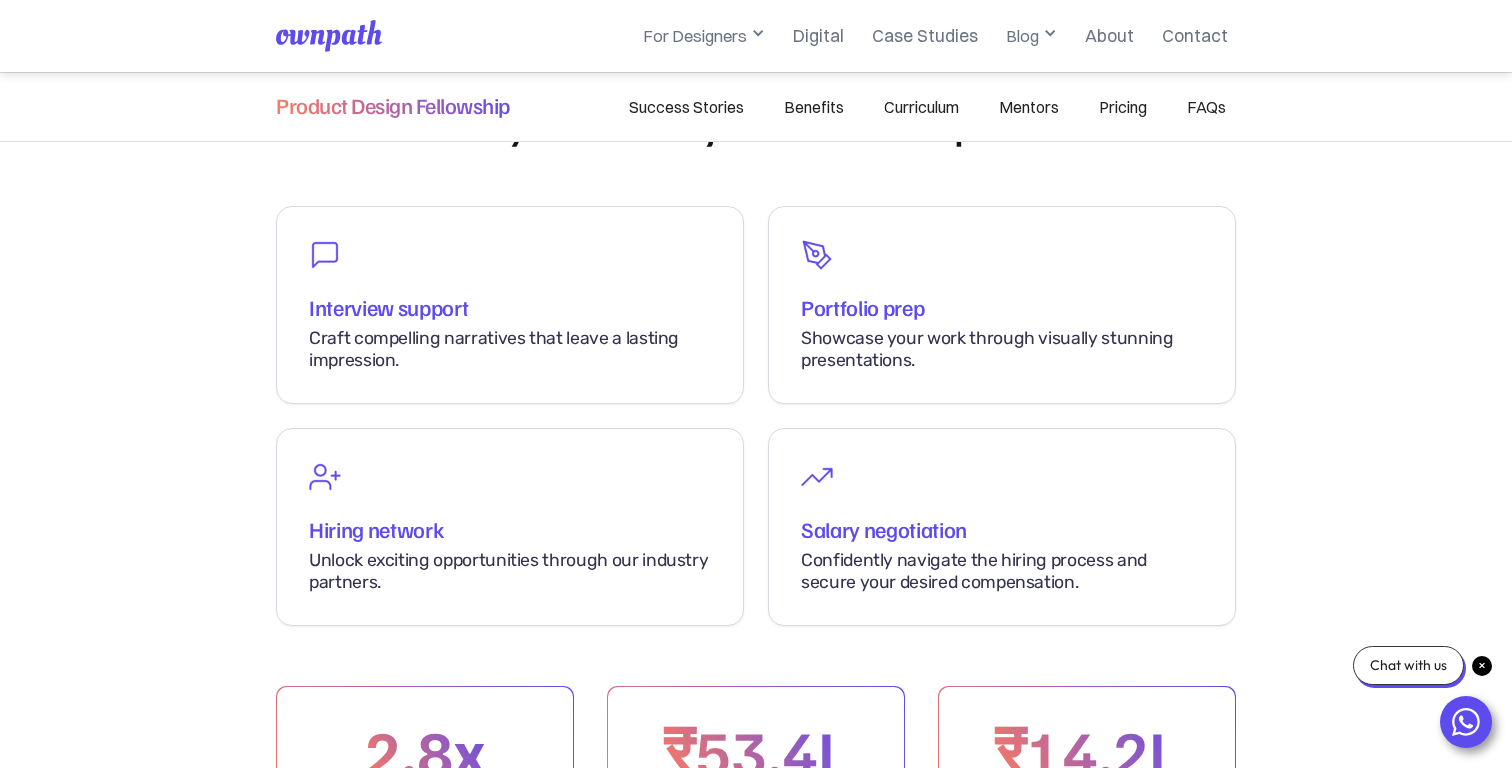 click on "Unlock exciting opportunities through our industry partners." at bounding box center [510, 571] 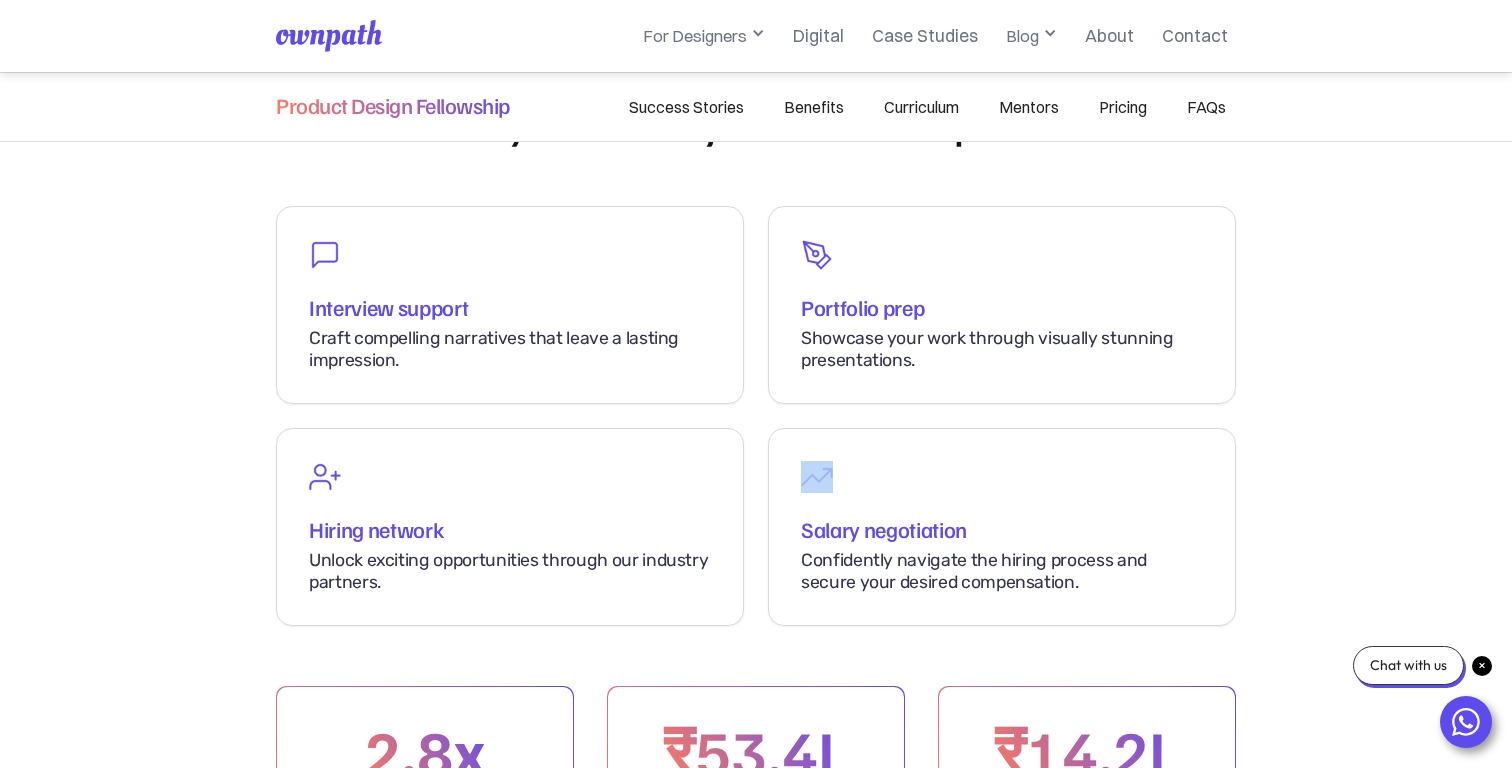 click on "Unlock exciting opportunities through our industry partners." at bounding box center (510, 571) 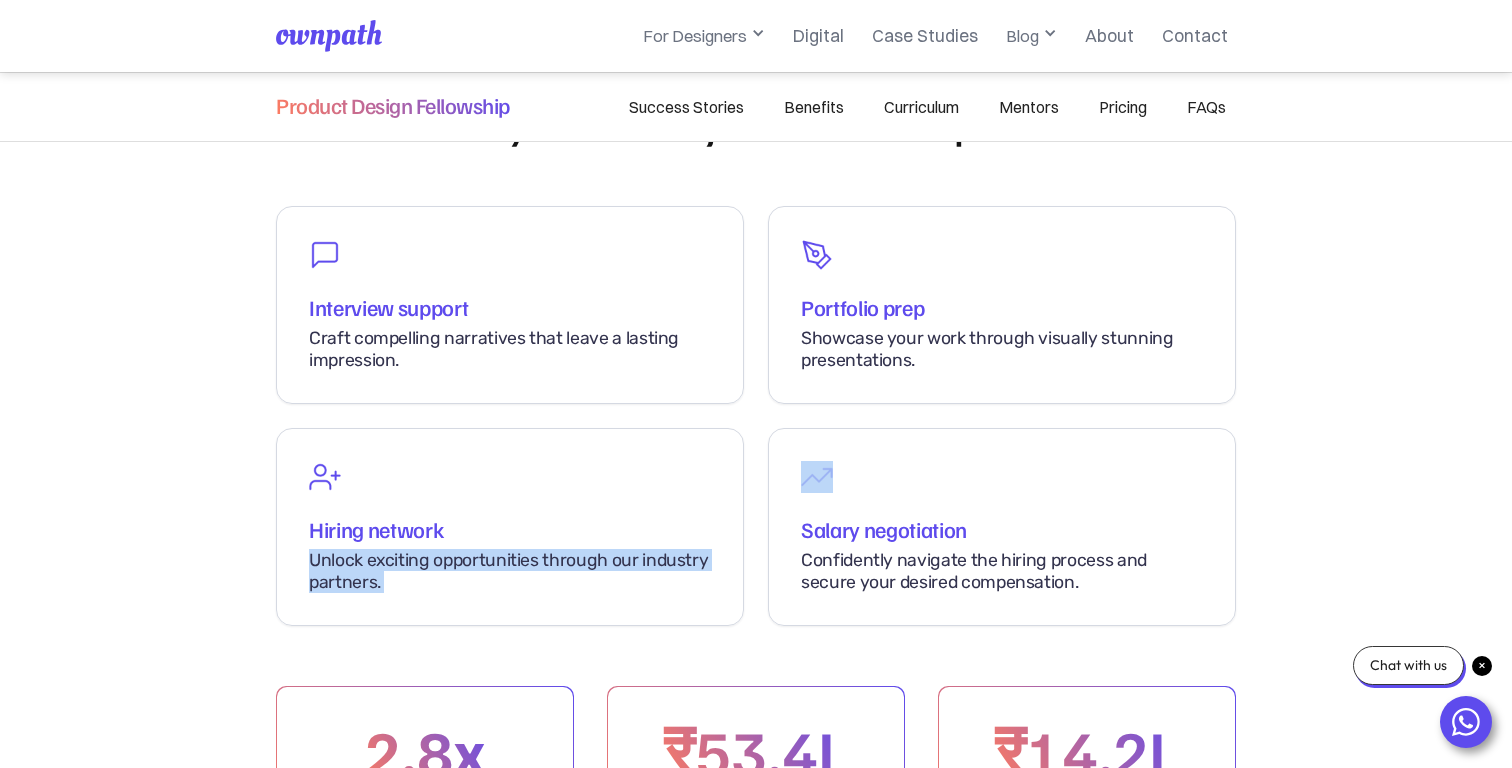 click on "Unlock exciting opportunities through our industry partners." at bounding box center (510, 571) 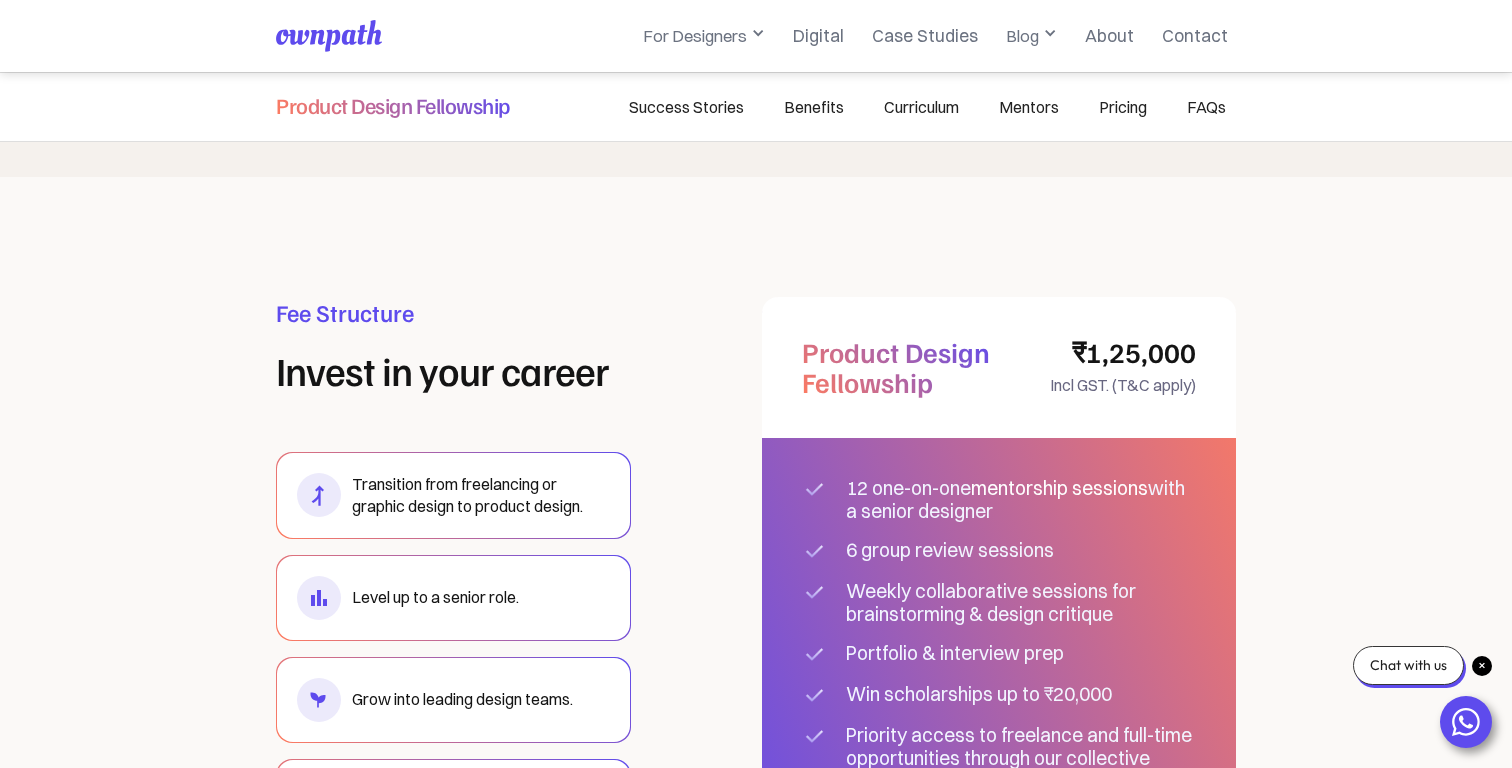 scroll, scrollTop: 11512, scrollLeft: 0, axis: vertical 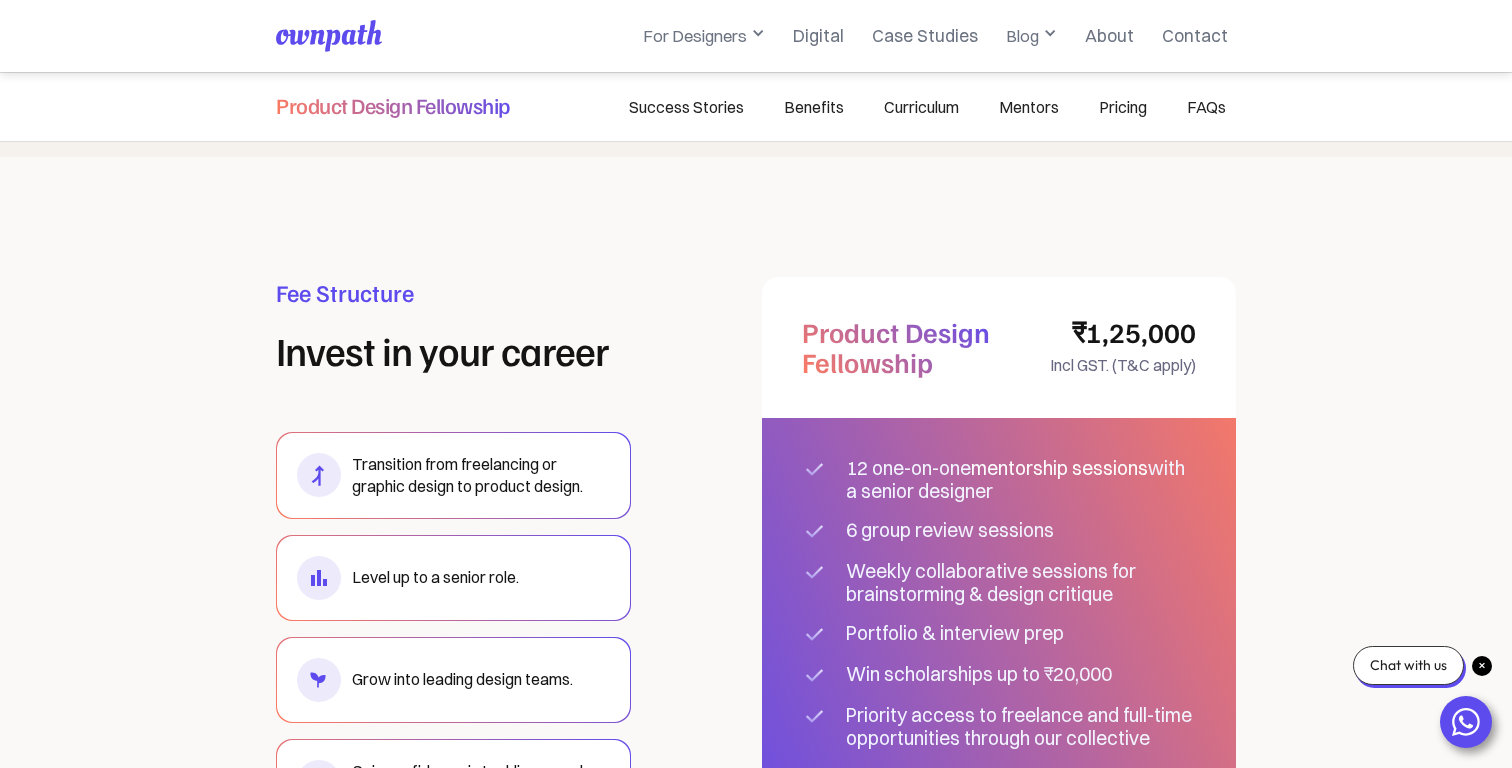 click on "Level up to a senior role." at bounding box center [453, 475] 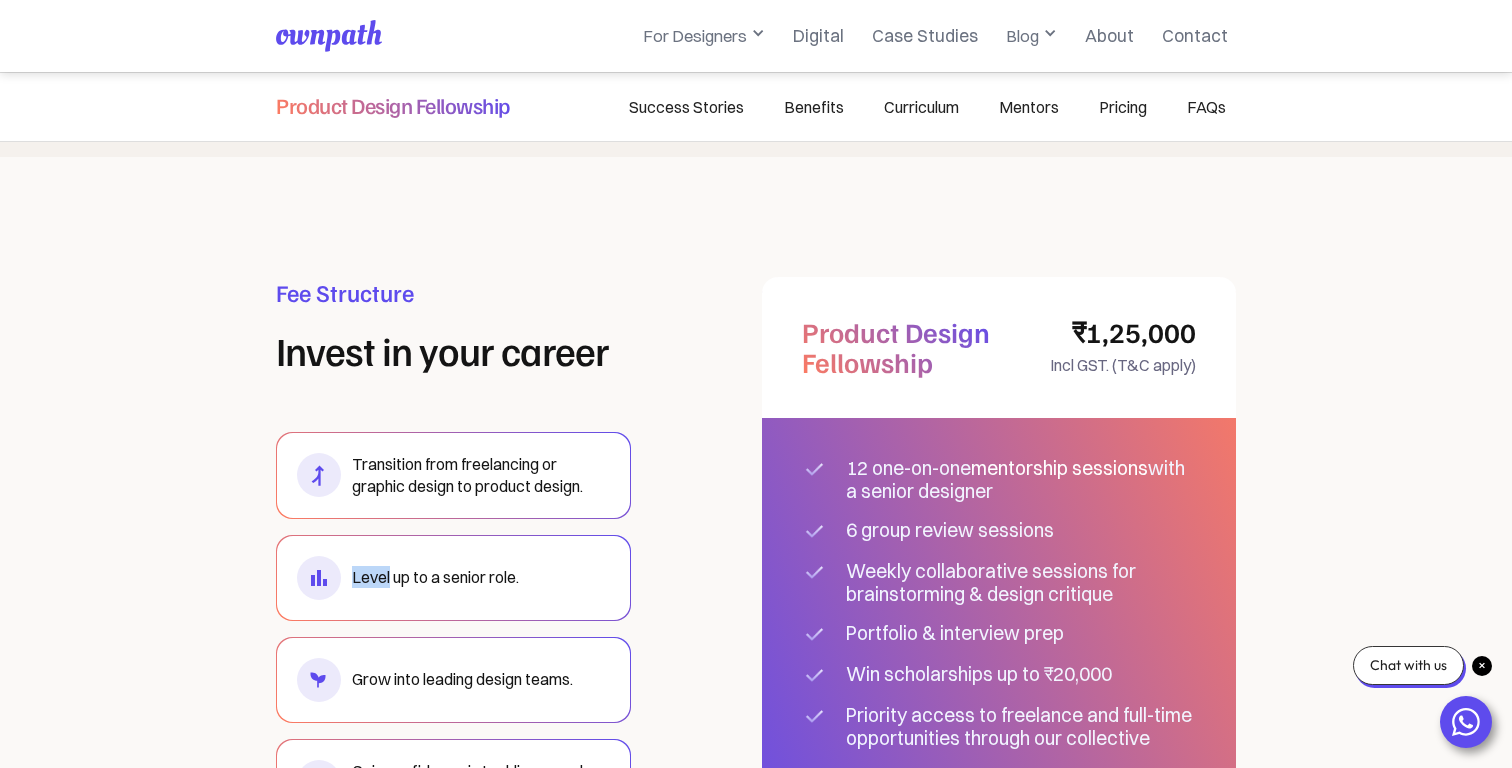 click on "Level up to a senior role." at bounding box center [453, 475] 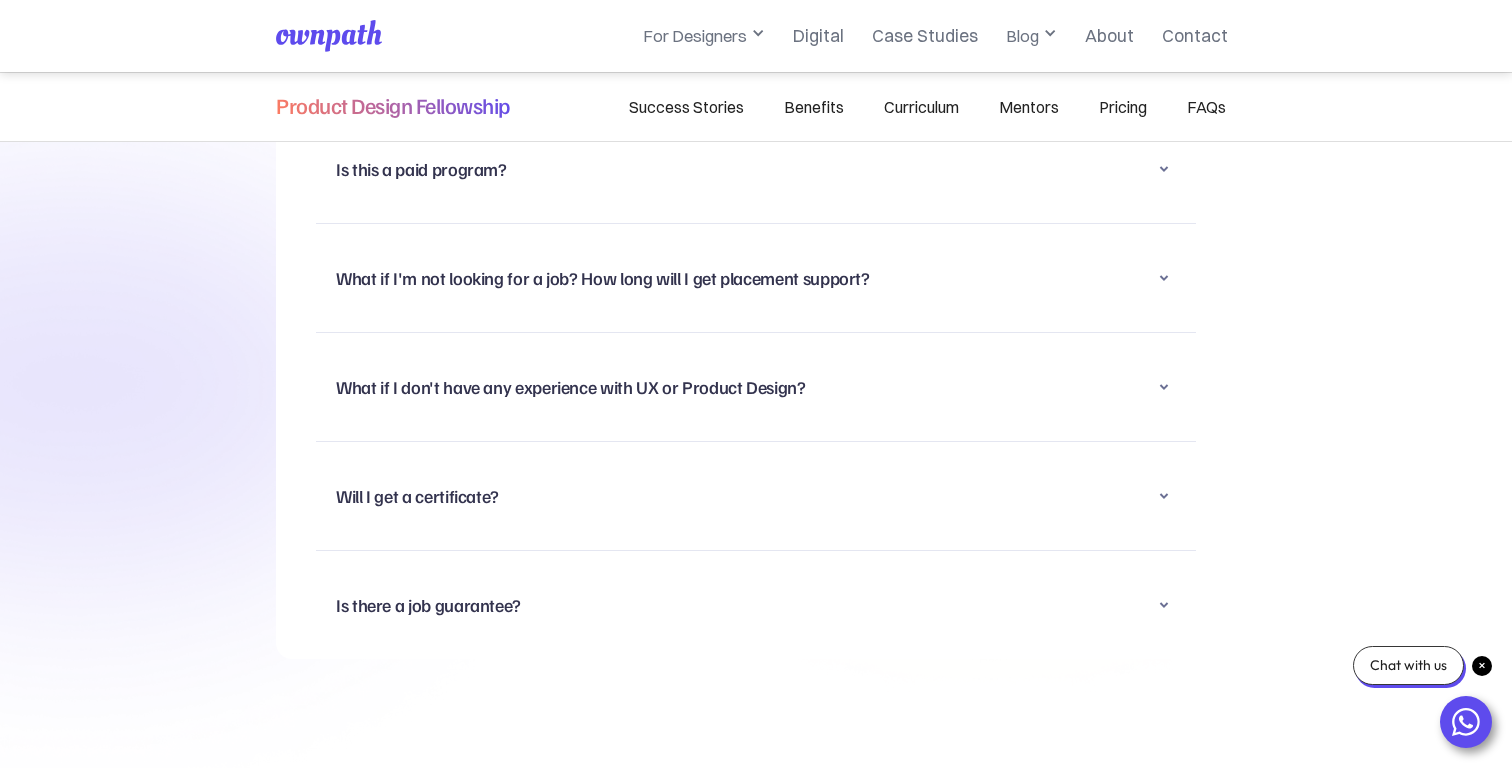 scroll, scrollTop: 13084, scrollLeft: 0, axis: vertical 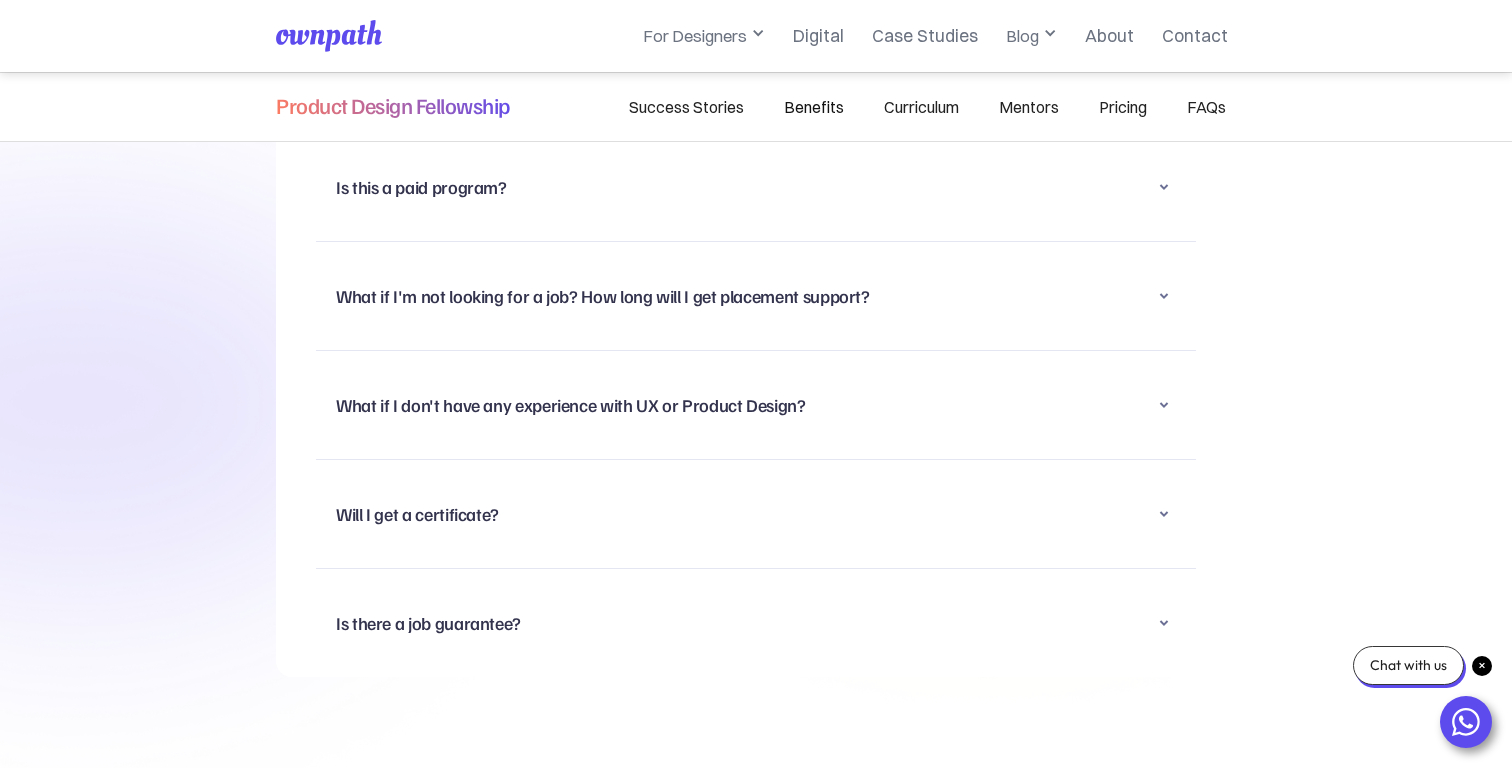 click on "Benefits" at bounding box center [814, 107] 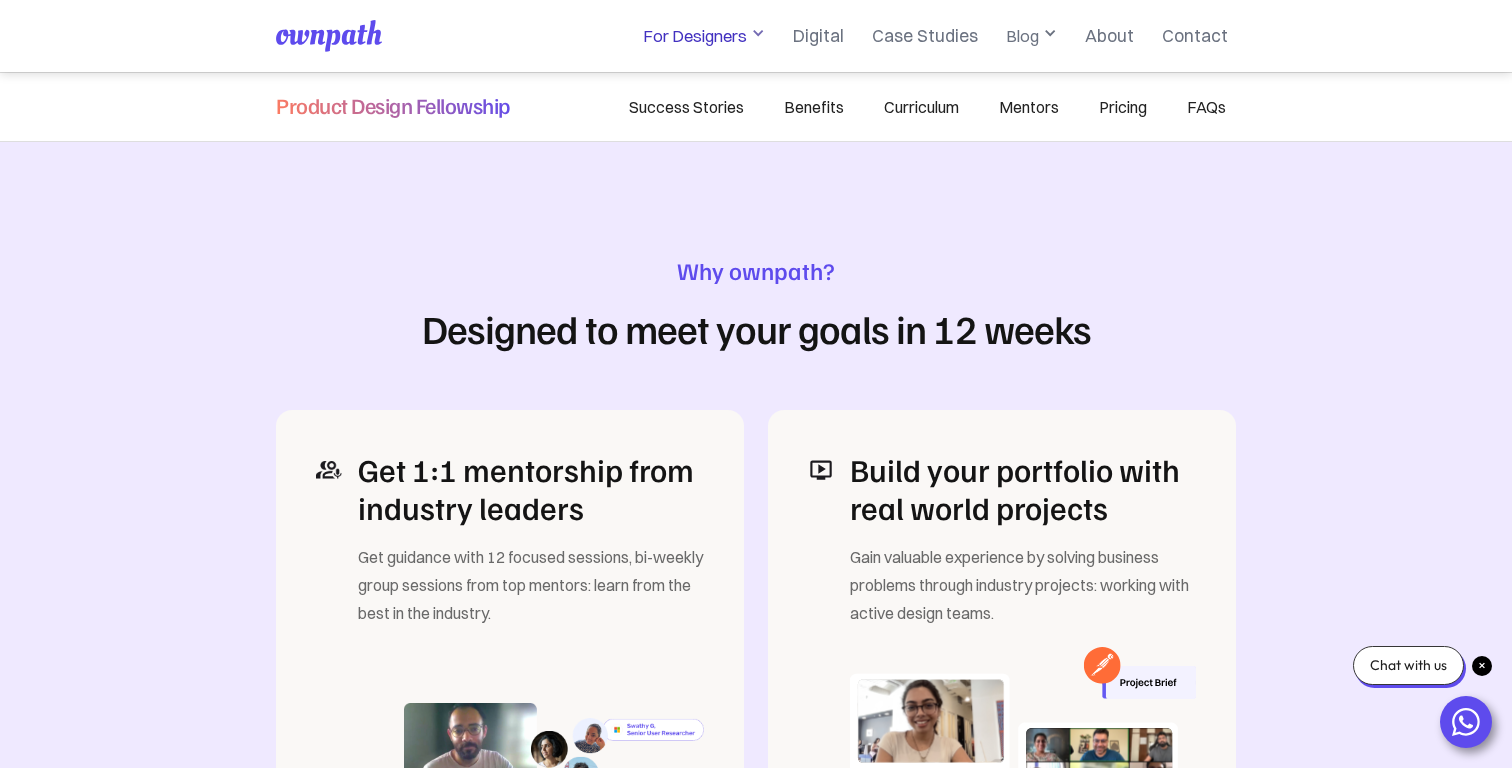 scroll, scrollTop: 2111, scrollLeft: 0, axis: vertical 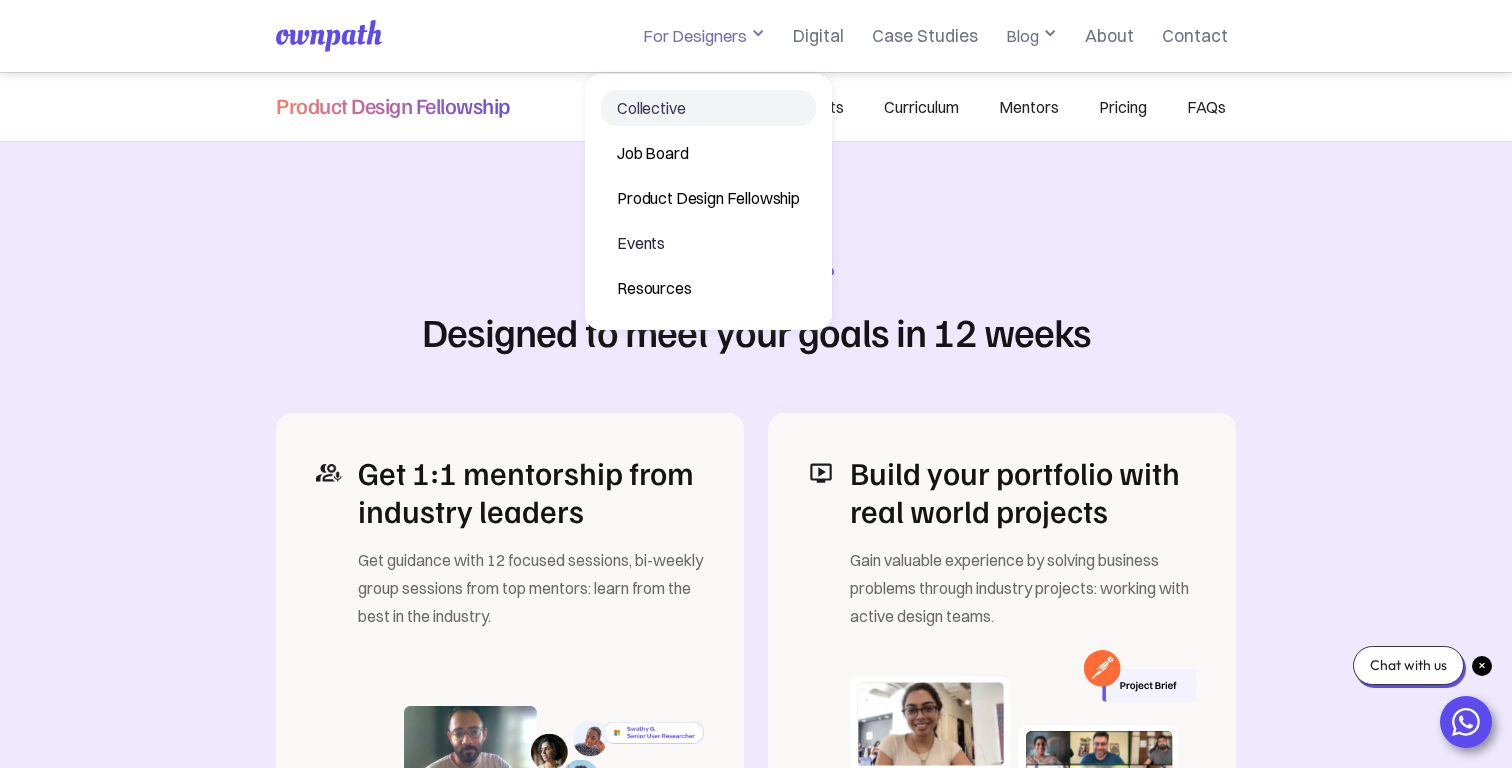 click on "Collective" at bounding box center [708, 108] 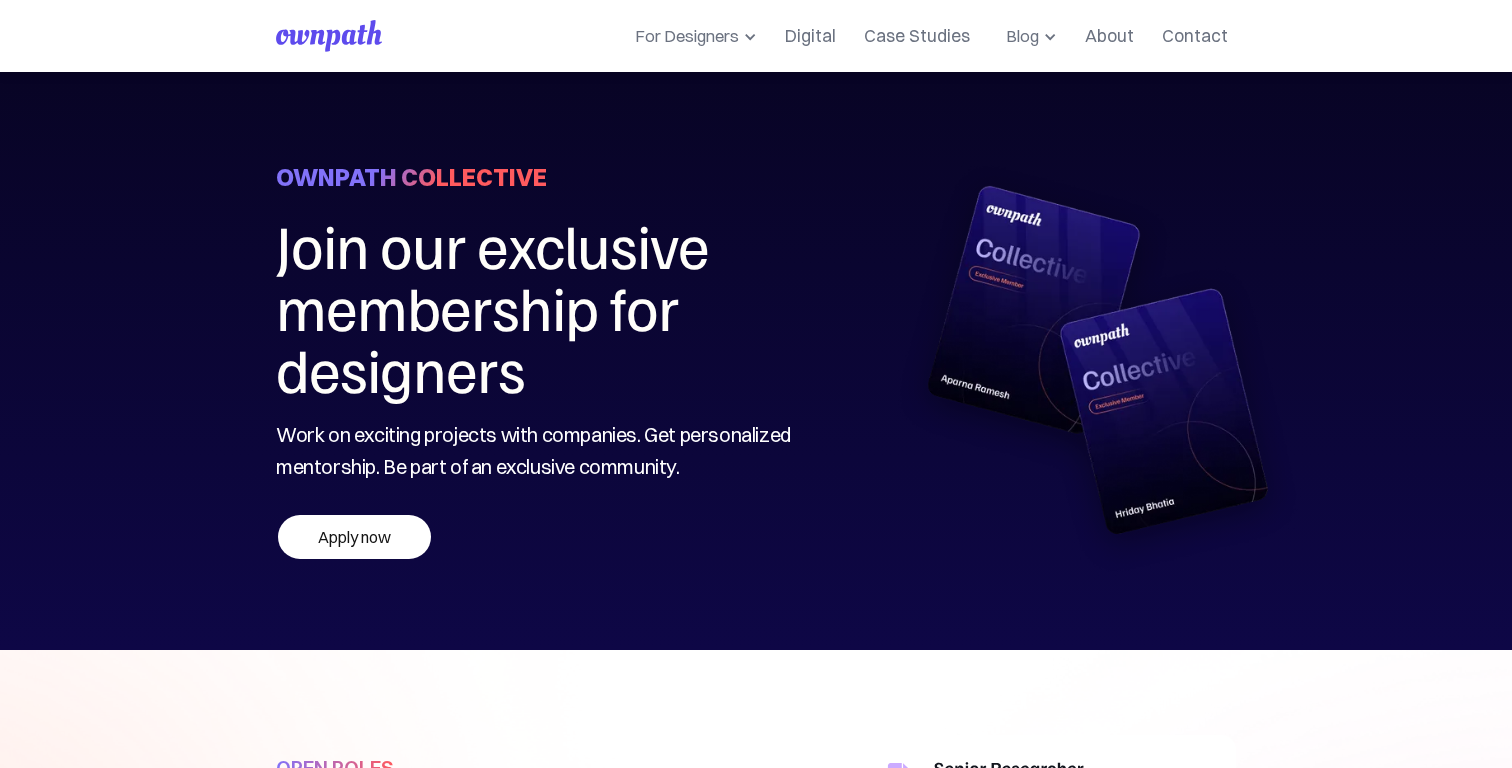 scroll, scrollTop: 0, scrollLeft: 0, axis: both 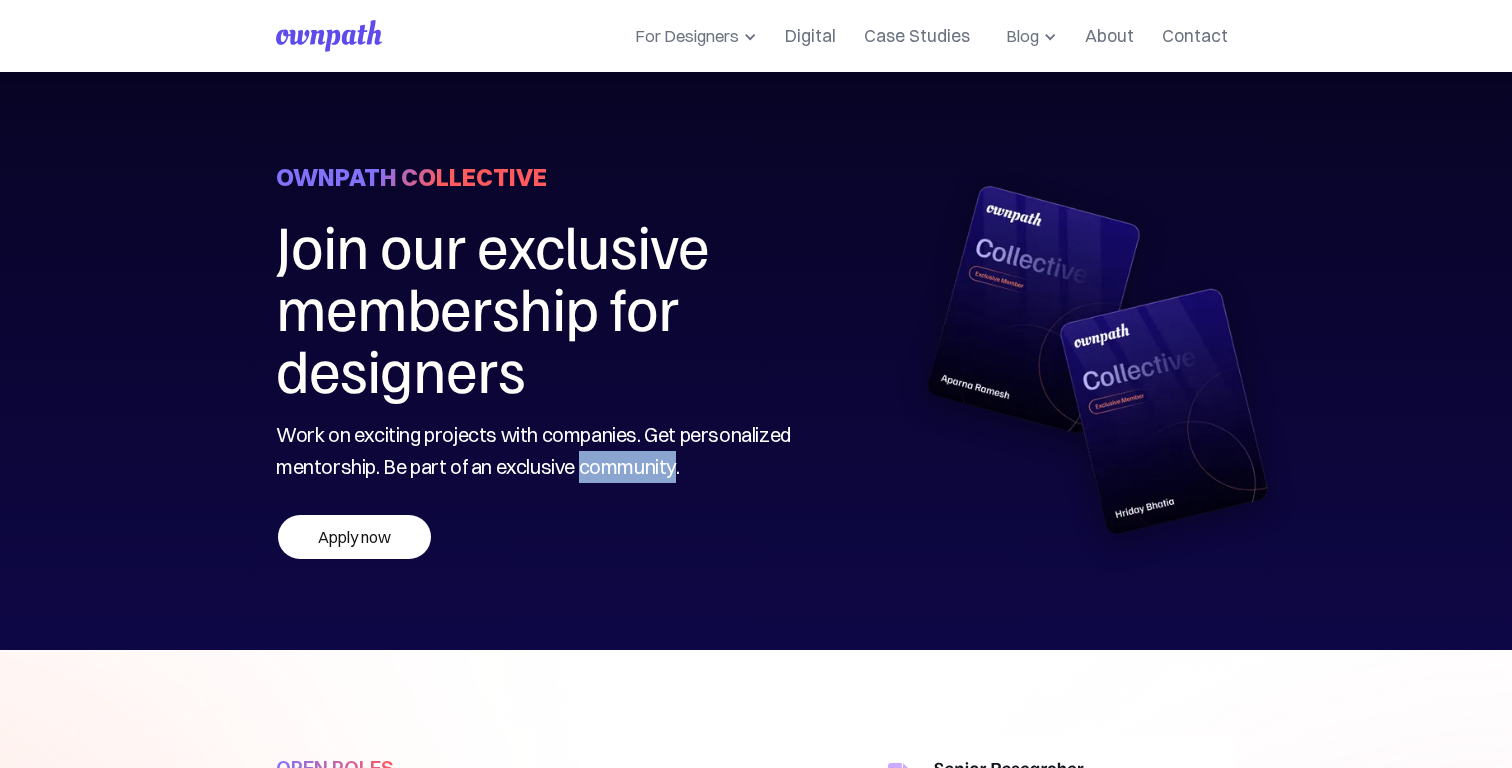 click on "Work on exciting projects with companies. Get personalized mentorship. Be part of an exclusive community." at bounding box center [545, 451] 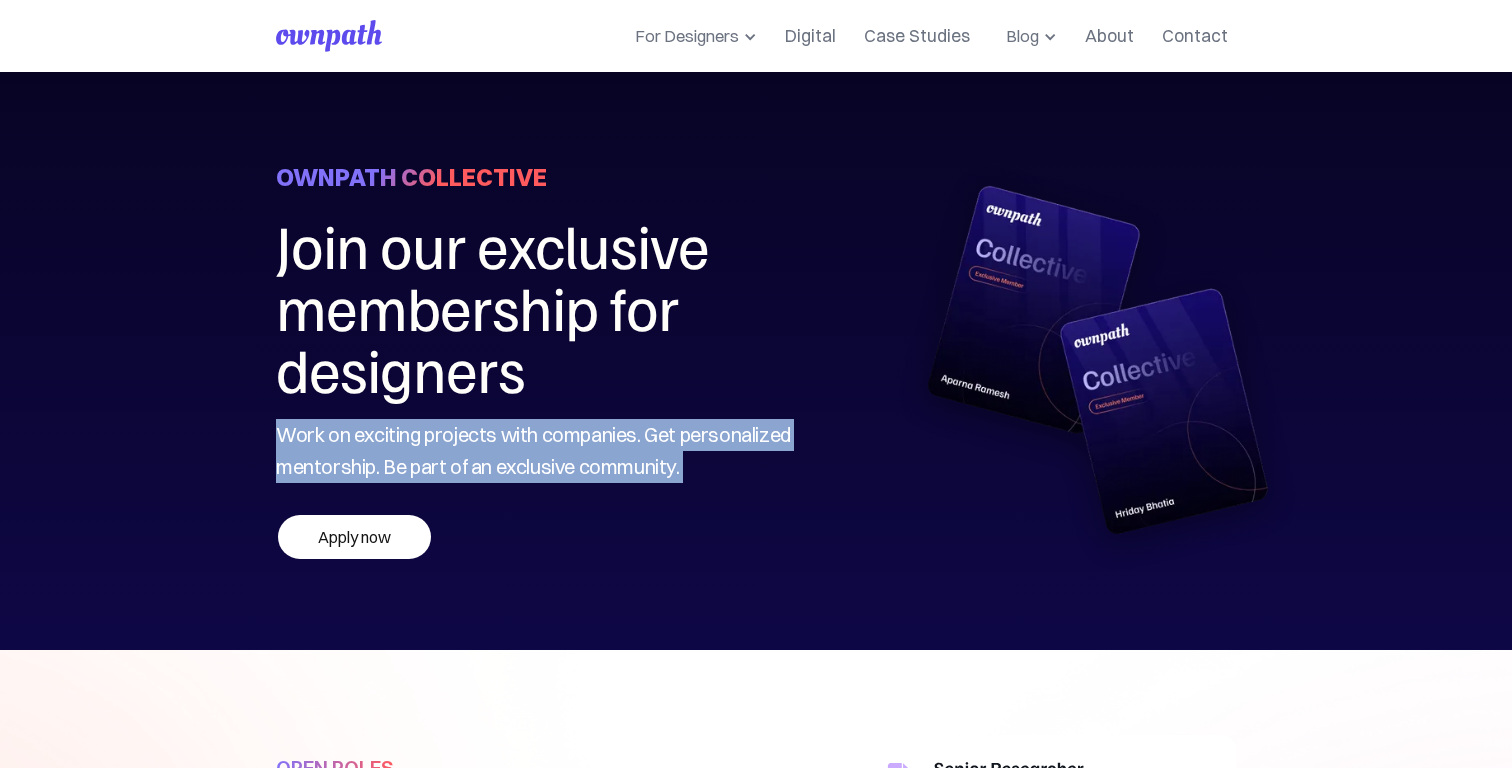 click on "Work on exciting projects with companies. Get personalized mentorship. Be part of an exclusive community." at bounding box center [545, 451] 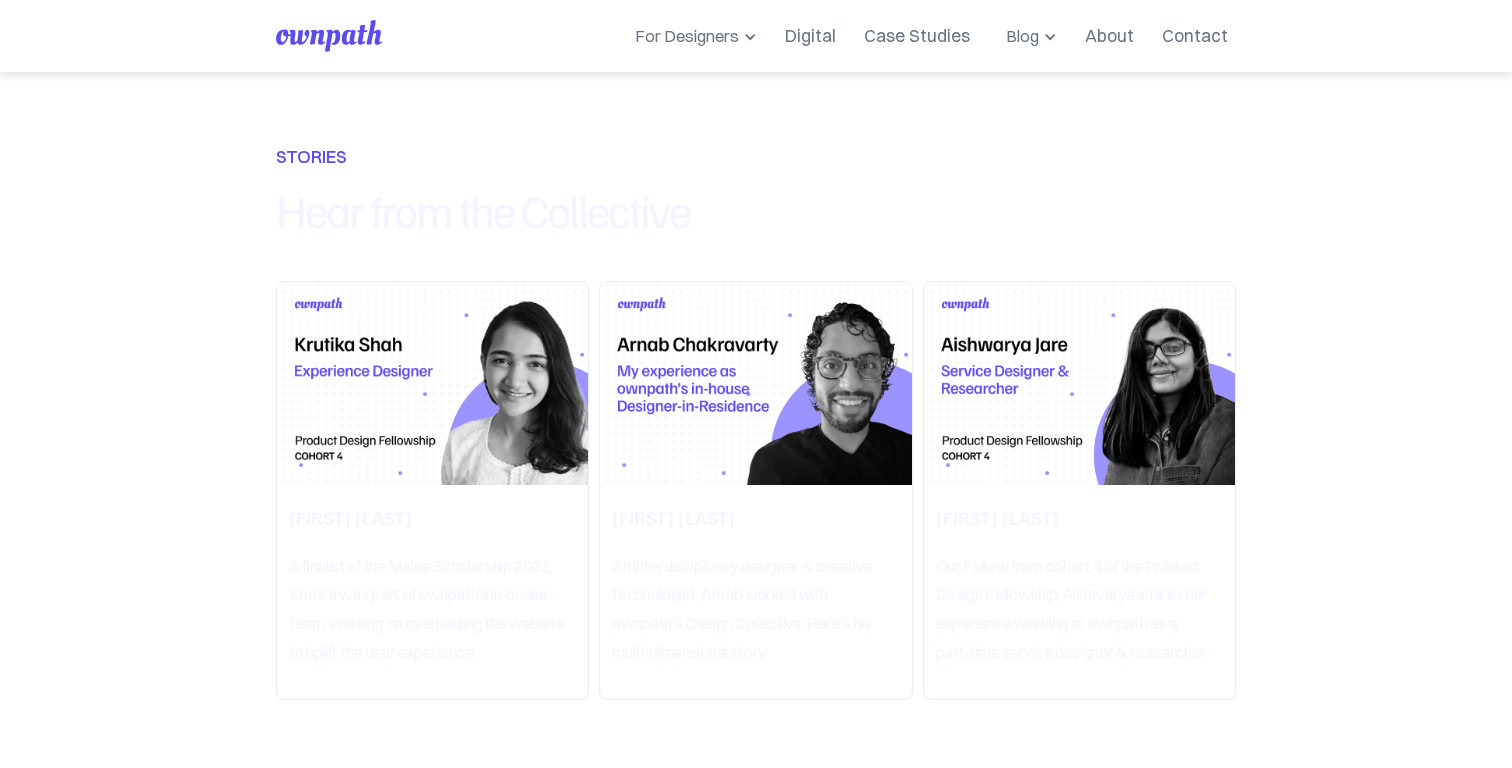 scroll, scrollTop: 2974, scrollLeft: 0, axis: vertical 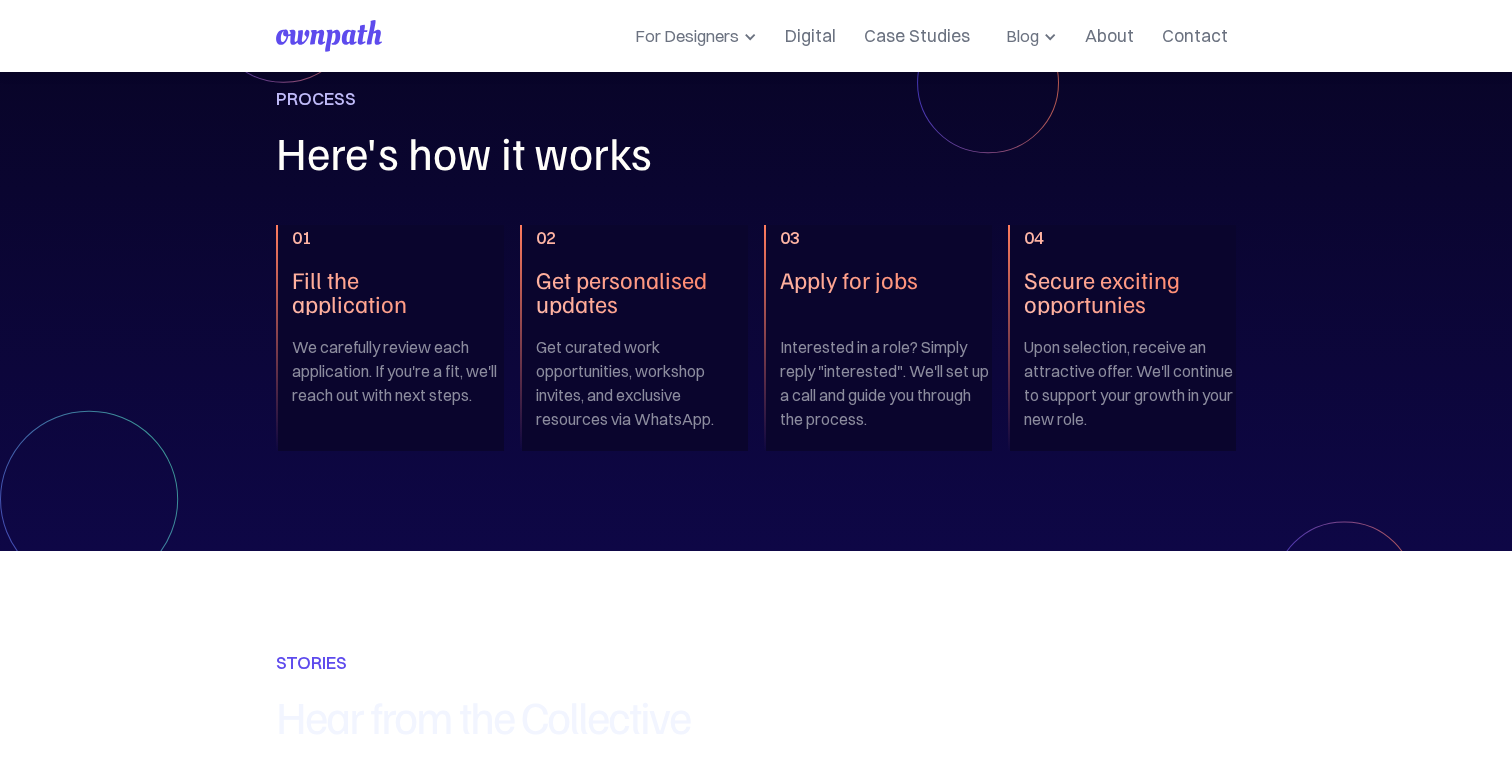 click on "02 Get personalised updates Get curated work opportunities, workshop invites, and exclusive resources via WhatsApp." at bounding box center [391, 338] 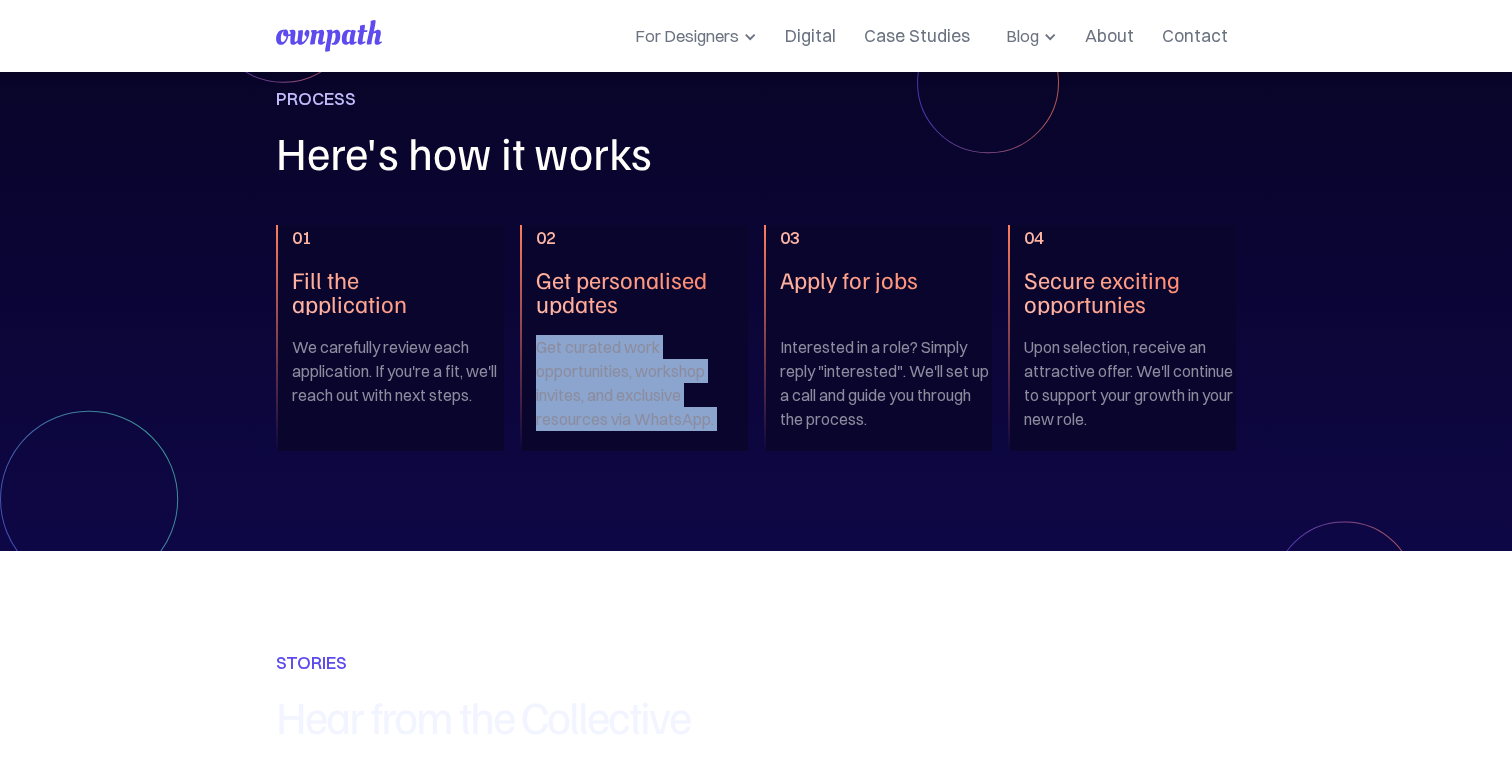 click on "02 Get personalised updates Get curated work opportunities, workshop invites, and exclusive resources via WhatsApp." at bounding box center (391, 338) 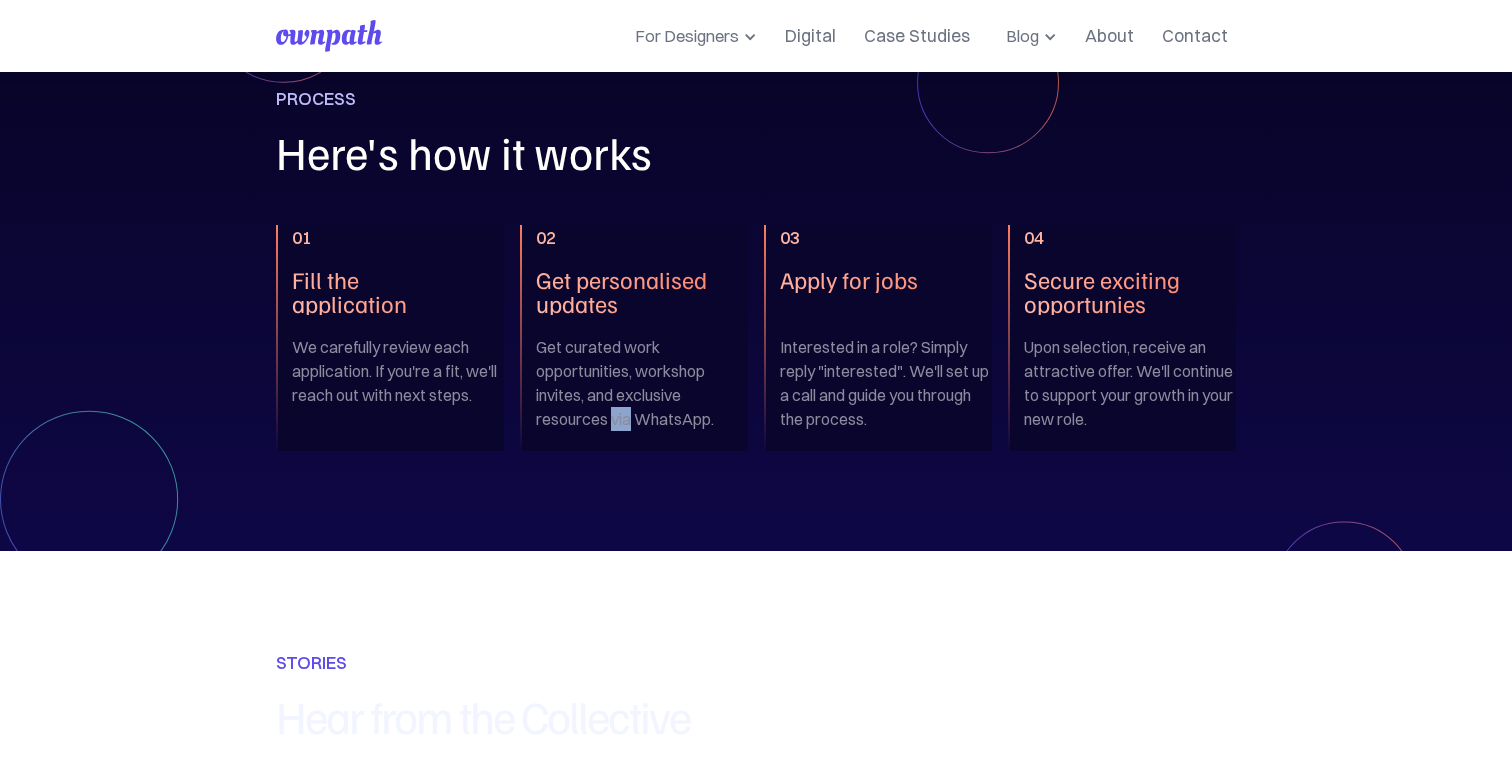 click on "Get curated work opportunities, workshop invites, and exclusive resources via WhatsApp." at bounding box center (398, 371) 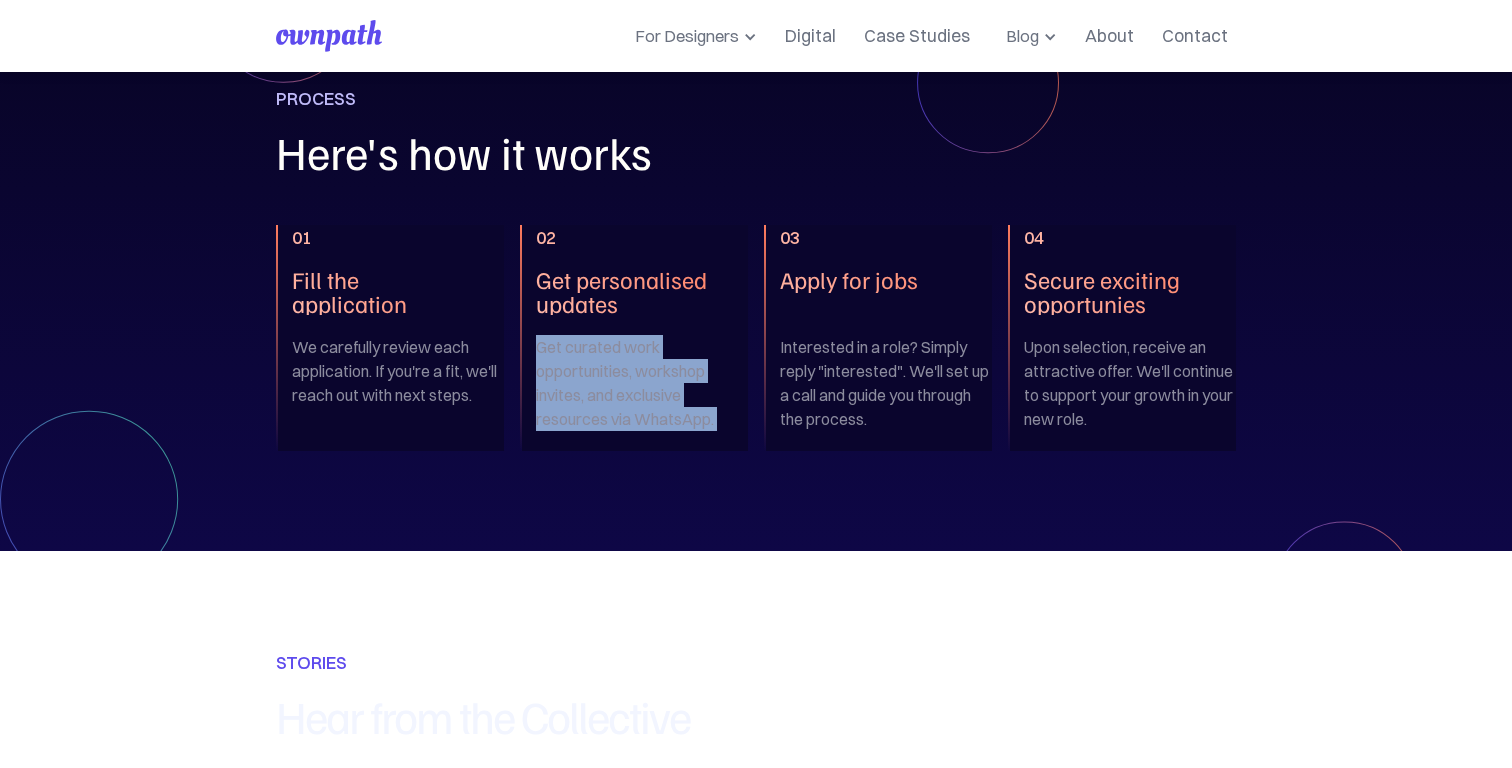 click on "Get curated work opportunities, workshop invites, and exclusive resources via WhatsApp." at bounding box center (398, 371) 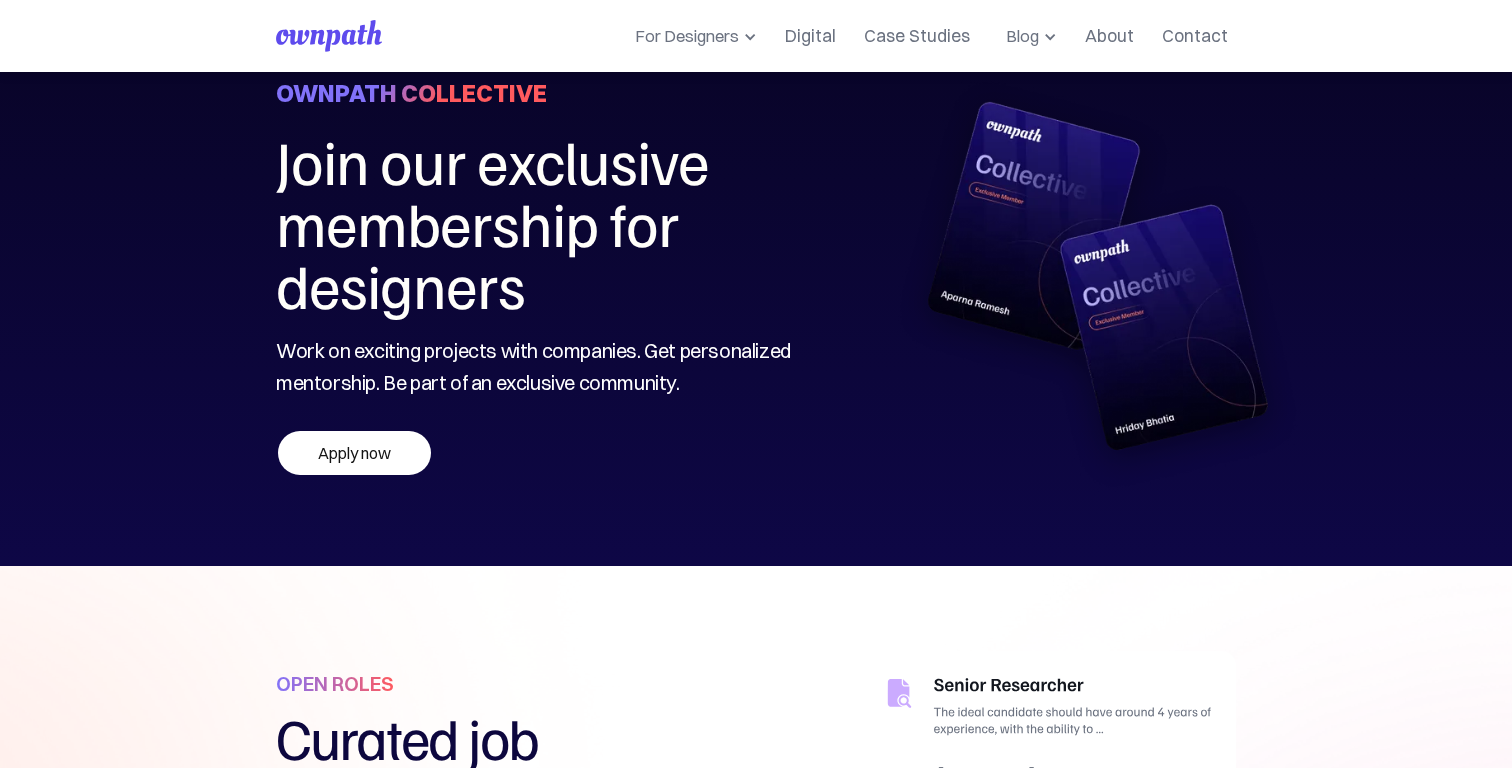 scroll, scrollTop: 0, scrollLeft: 0, axis: both 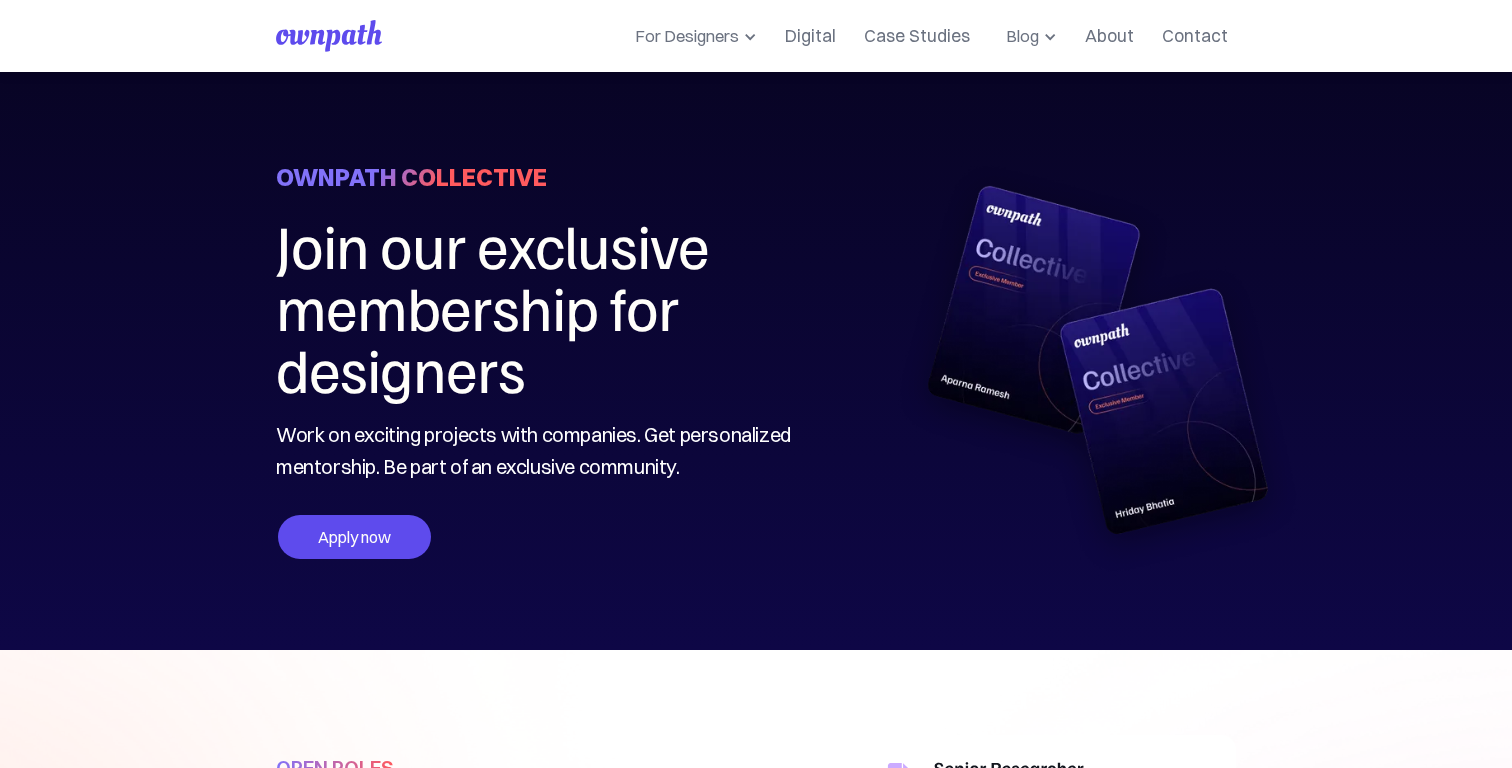click on "Apply now" at bounding box center [354, 537] 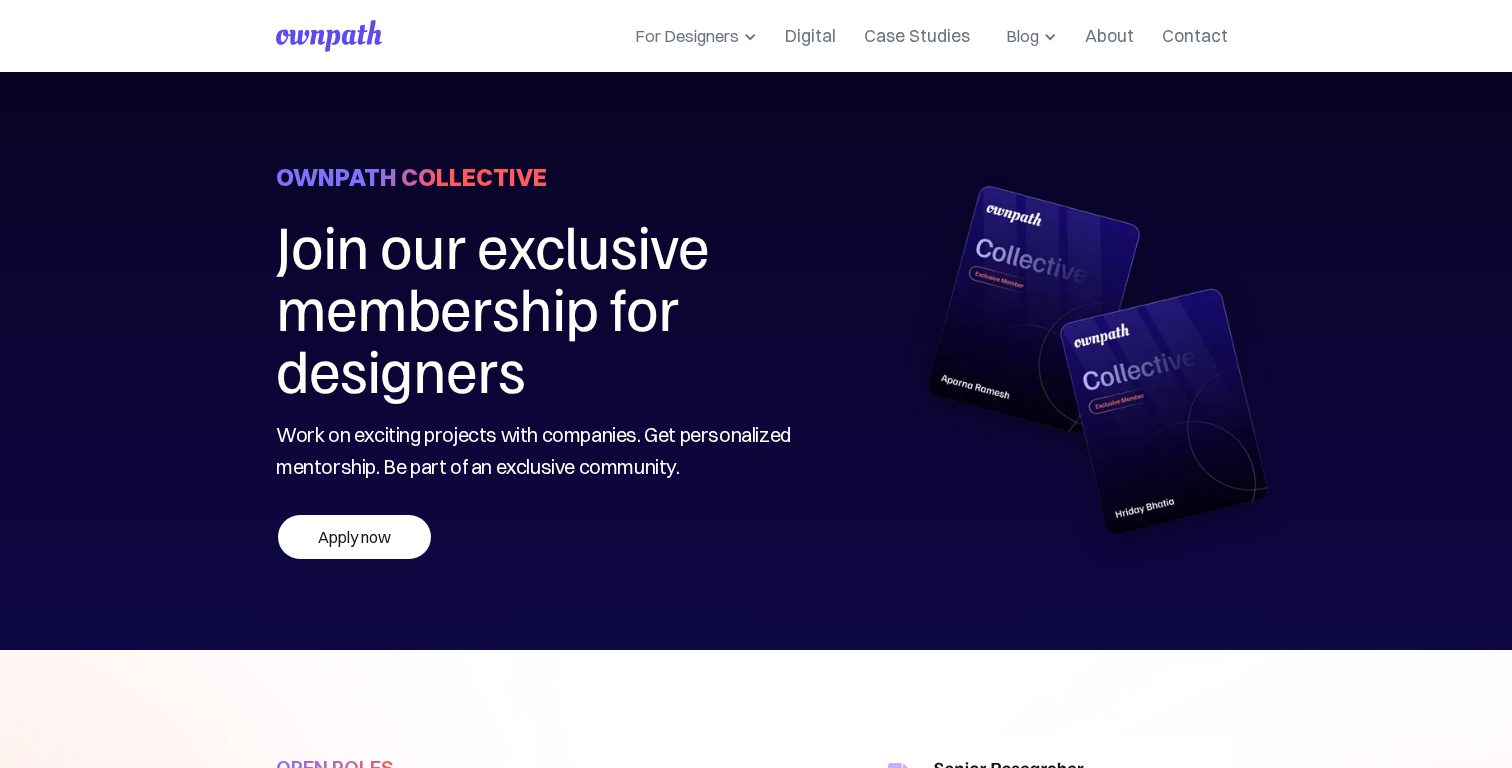 click on "ownpath collective Join our exclusive membership for designers Work on exciting projects with companies. Get personalized mentorship. Be part of an exclusive community. Apply now" at bounding box center (545, 361) 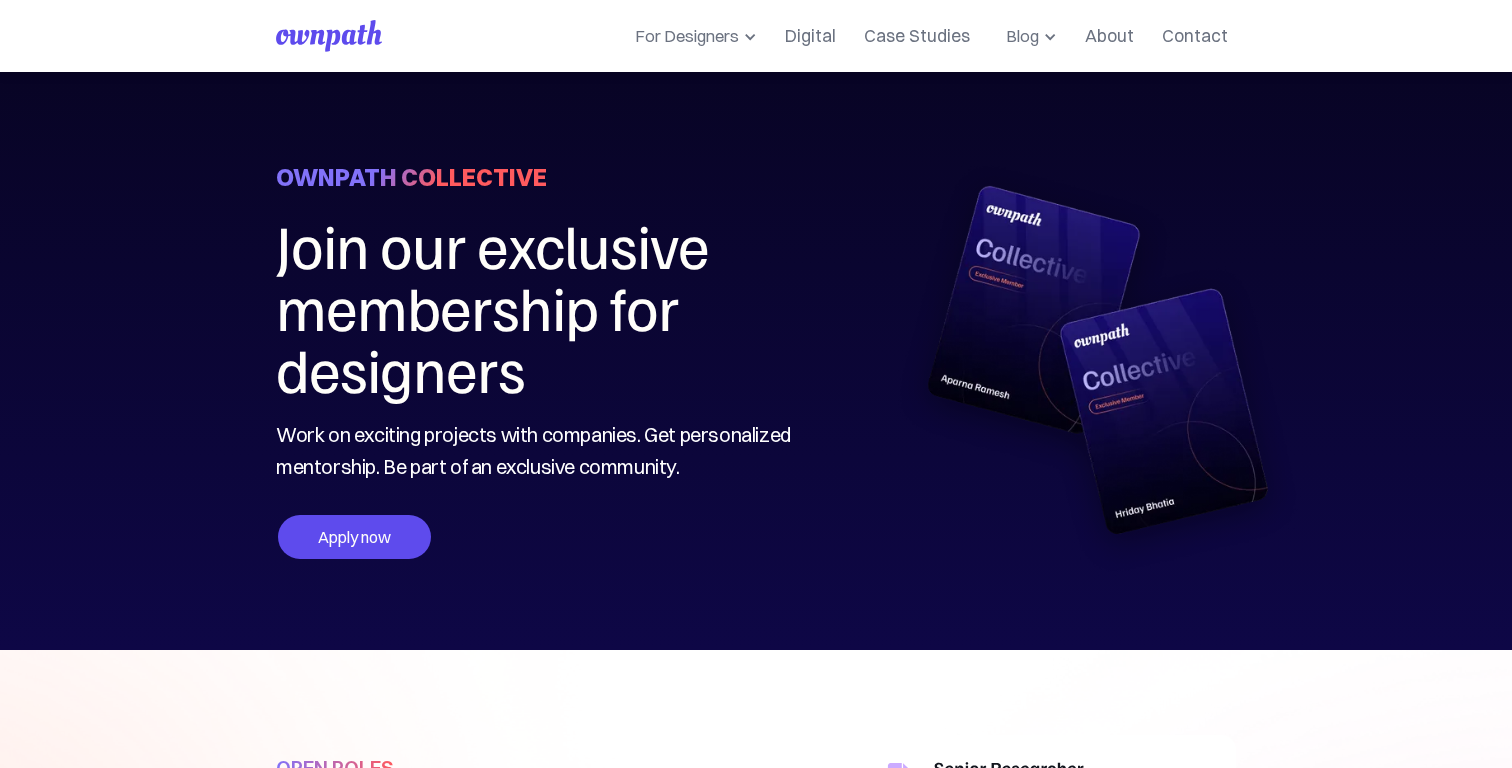 click on "Apply now" at bounding box center [354, 537] 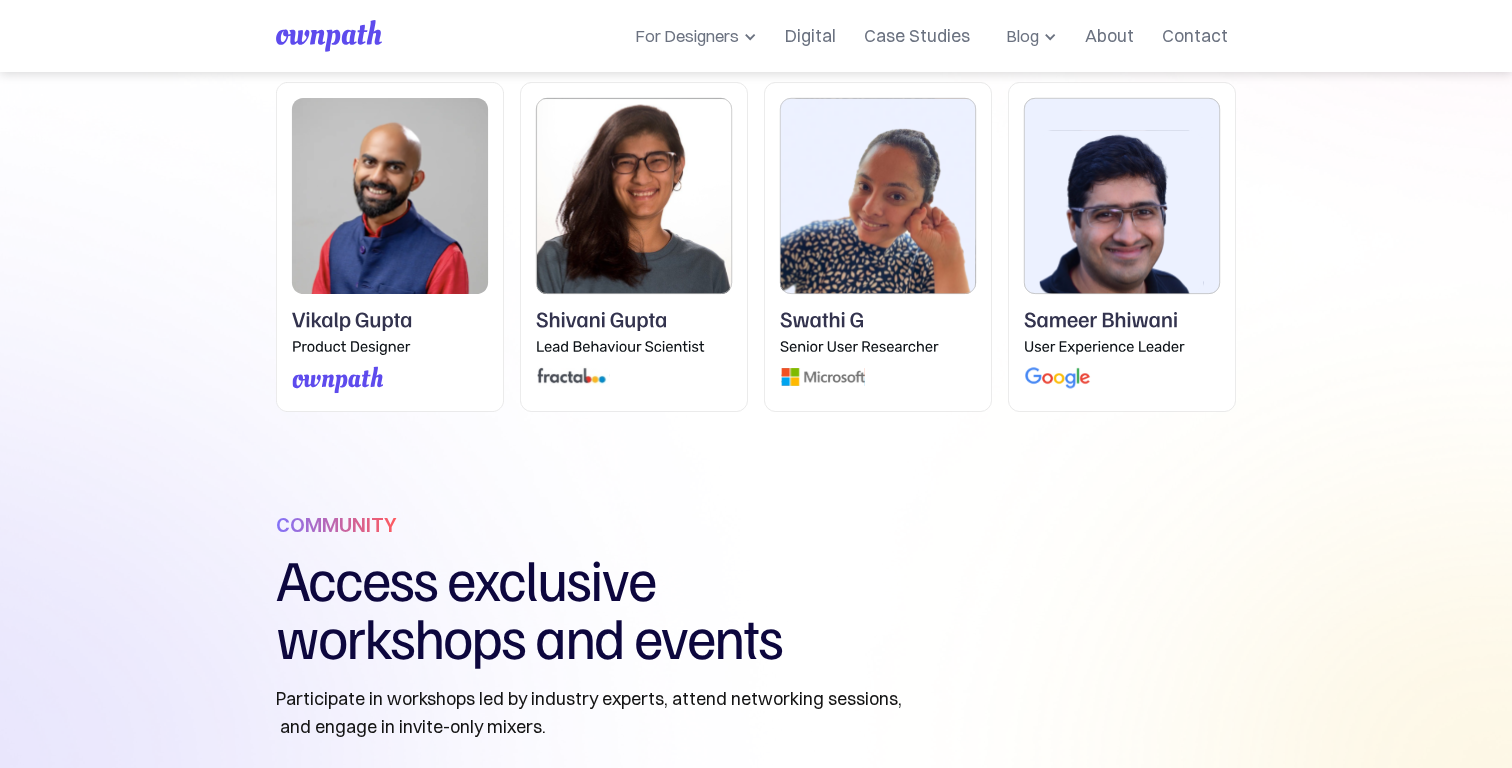 scroll, scrollTop: 1485, scrollLeft: 0, axis: vertical 